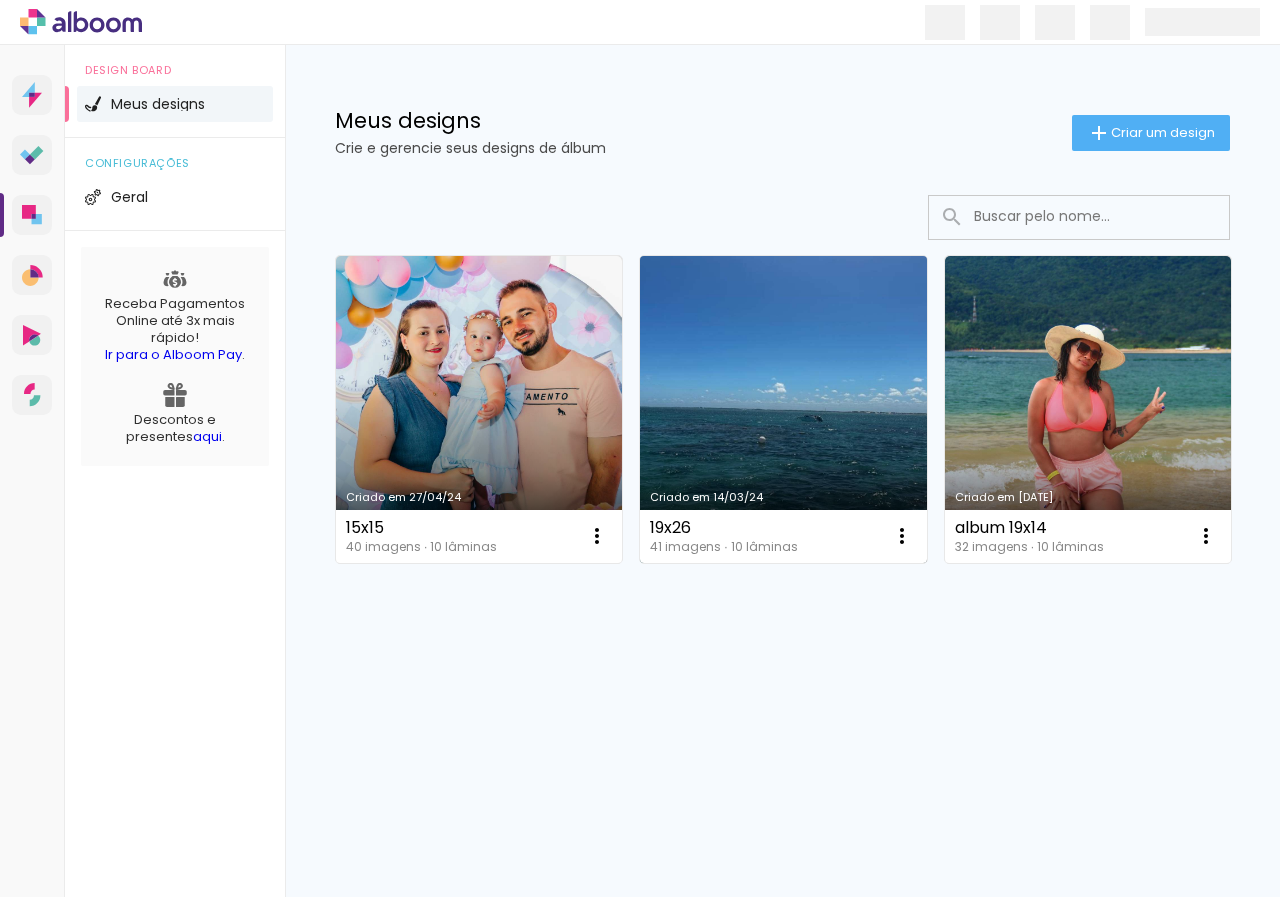 scroll, scrollTop: 0, scrollLeft: 0, axis: both 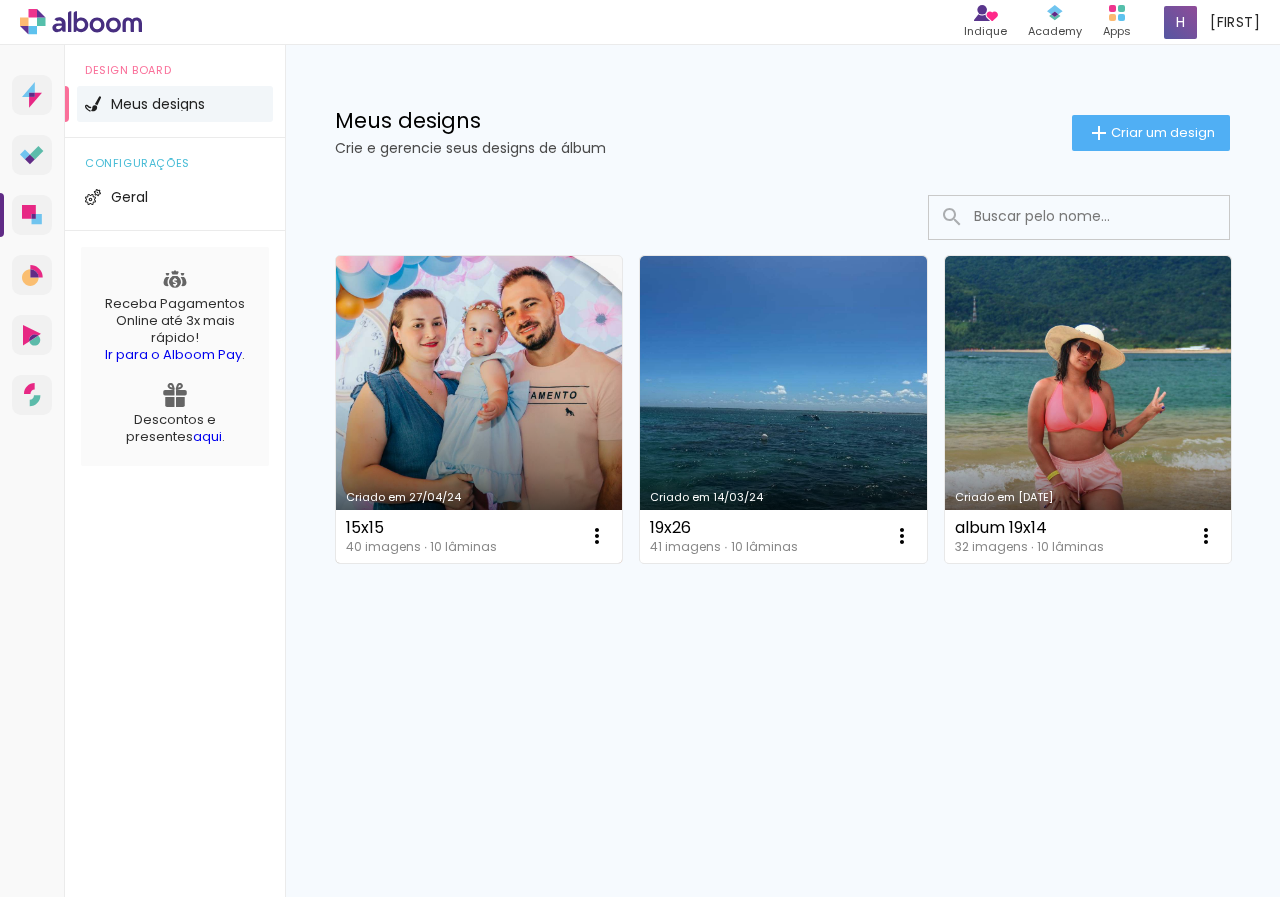 click on "Criado em 27/04/24" at bounding box center [479, 409] 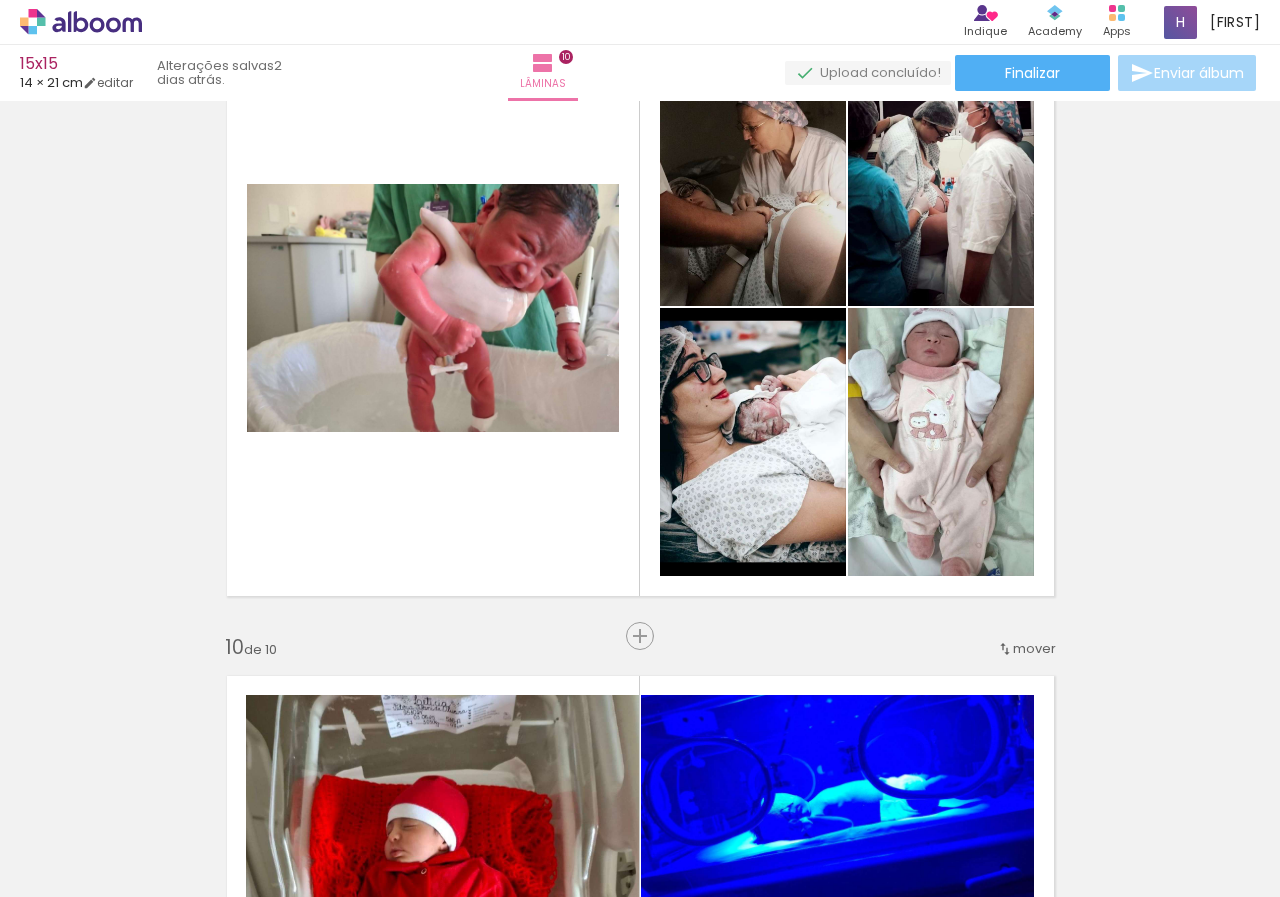 scroll, scrollTop: 5734, scrollLeft: 0, axis: vertical 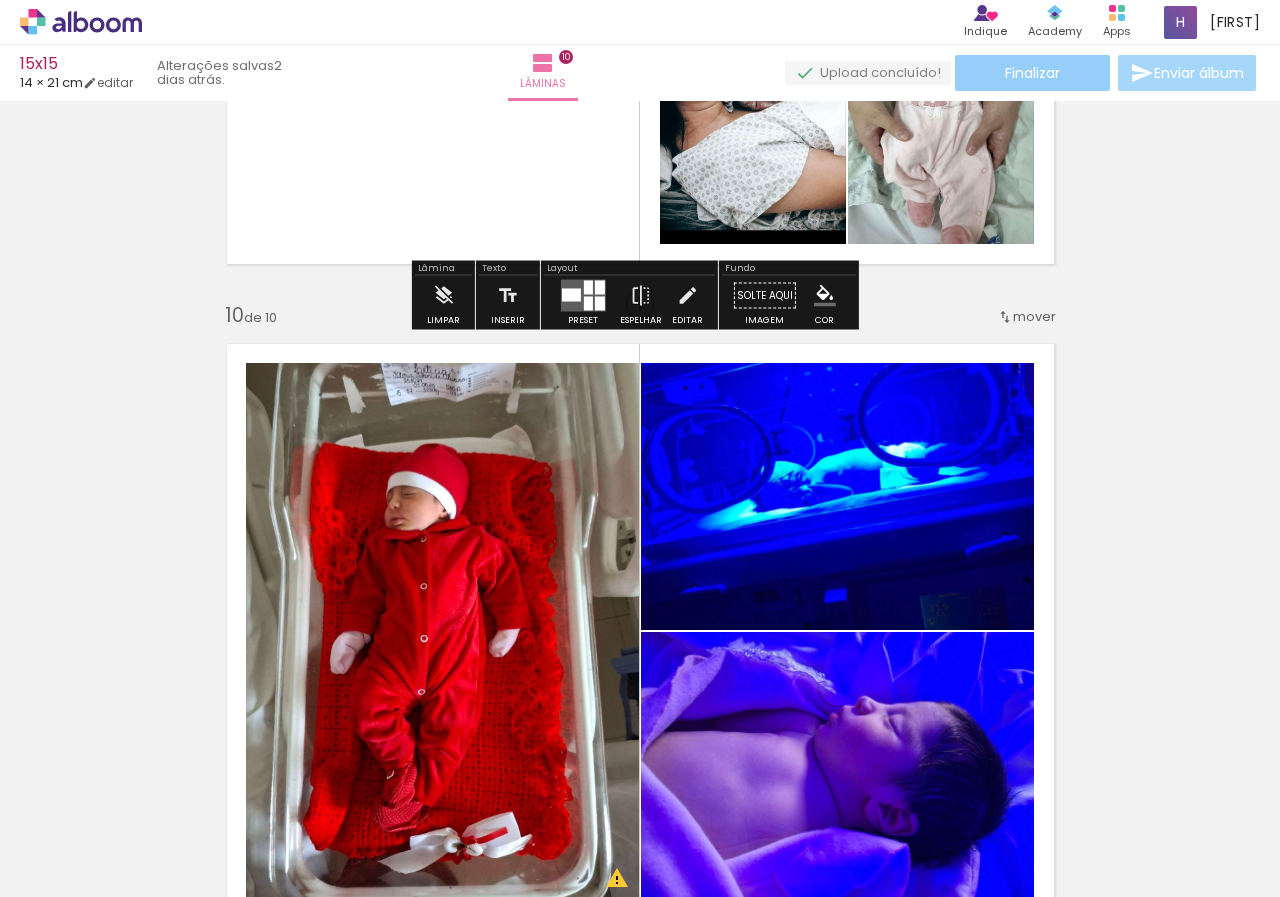 click on "Finalizar" 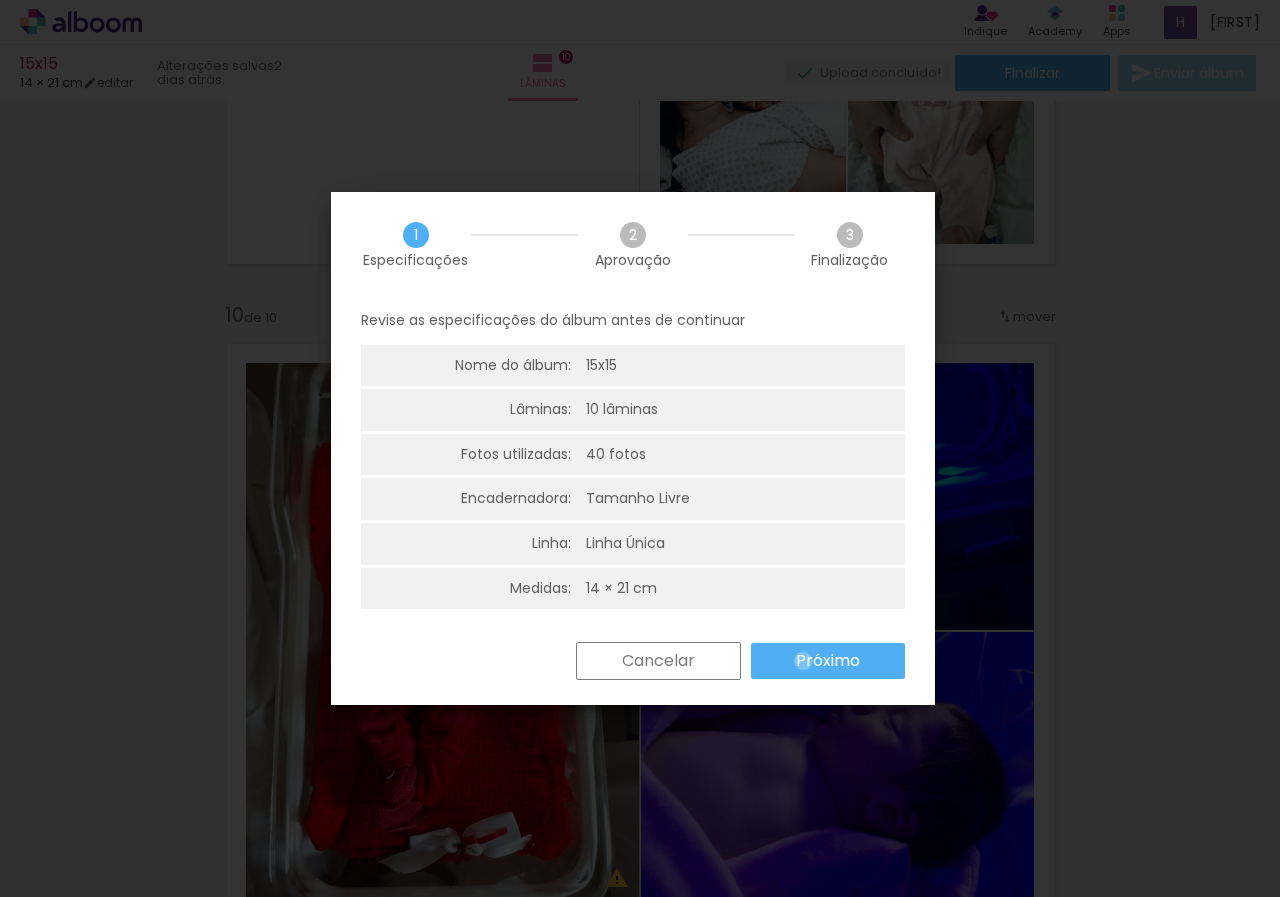 click on "Próximo" at bounding box center [0, 0] 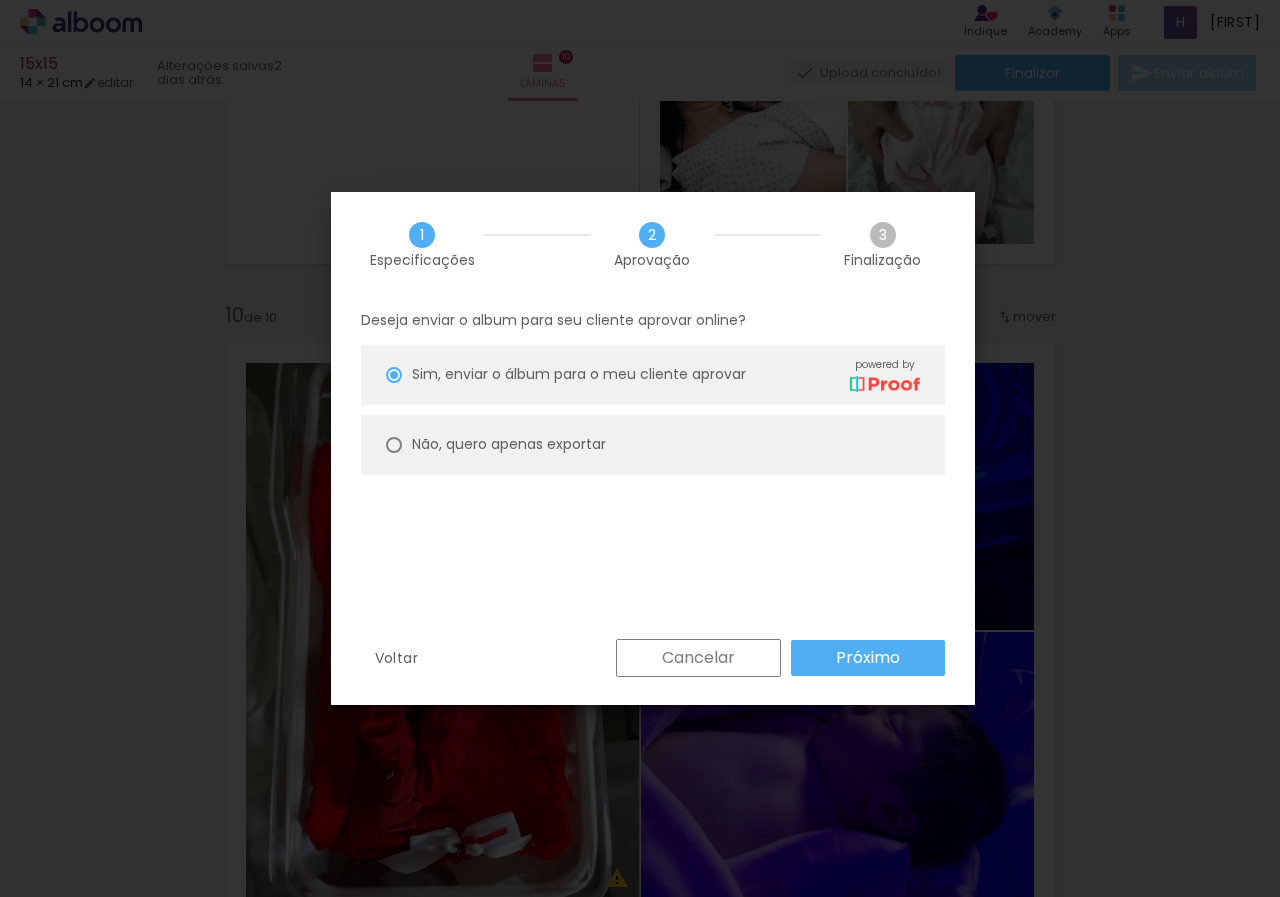 click at bounding box center (394, 375) 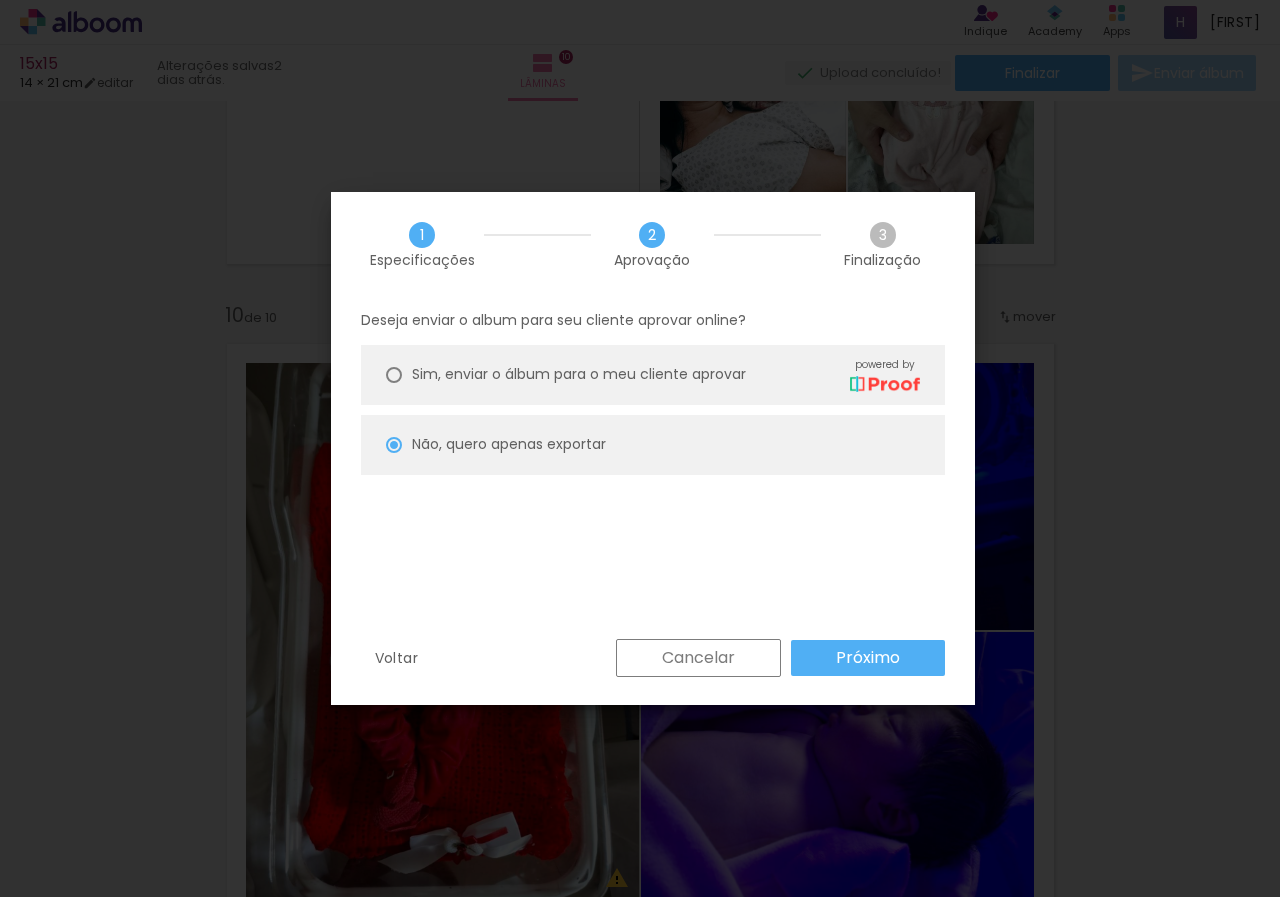click on "Próximo" at bounding box center [0, 0] 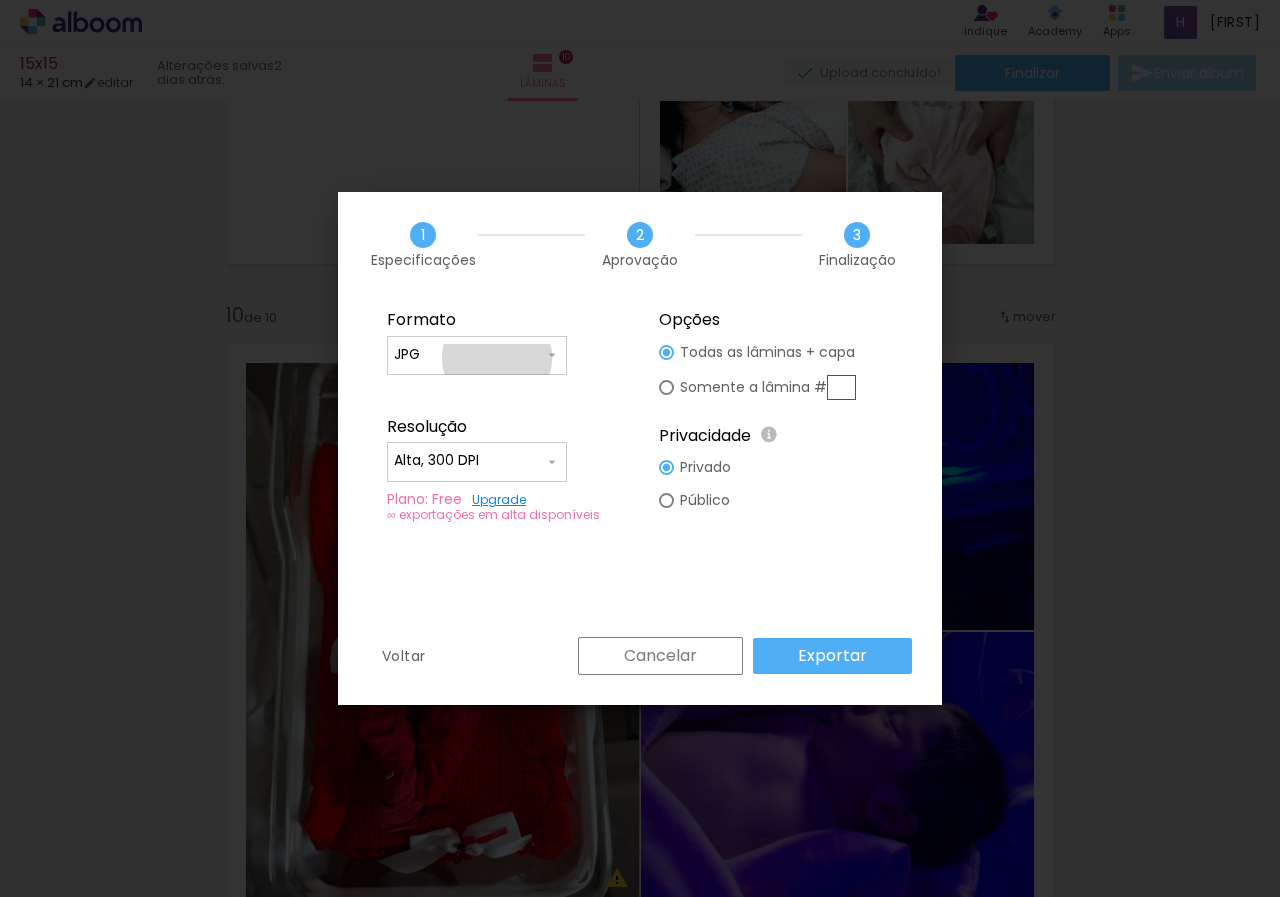 click on "JPG" at bounding box center (469, 355) 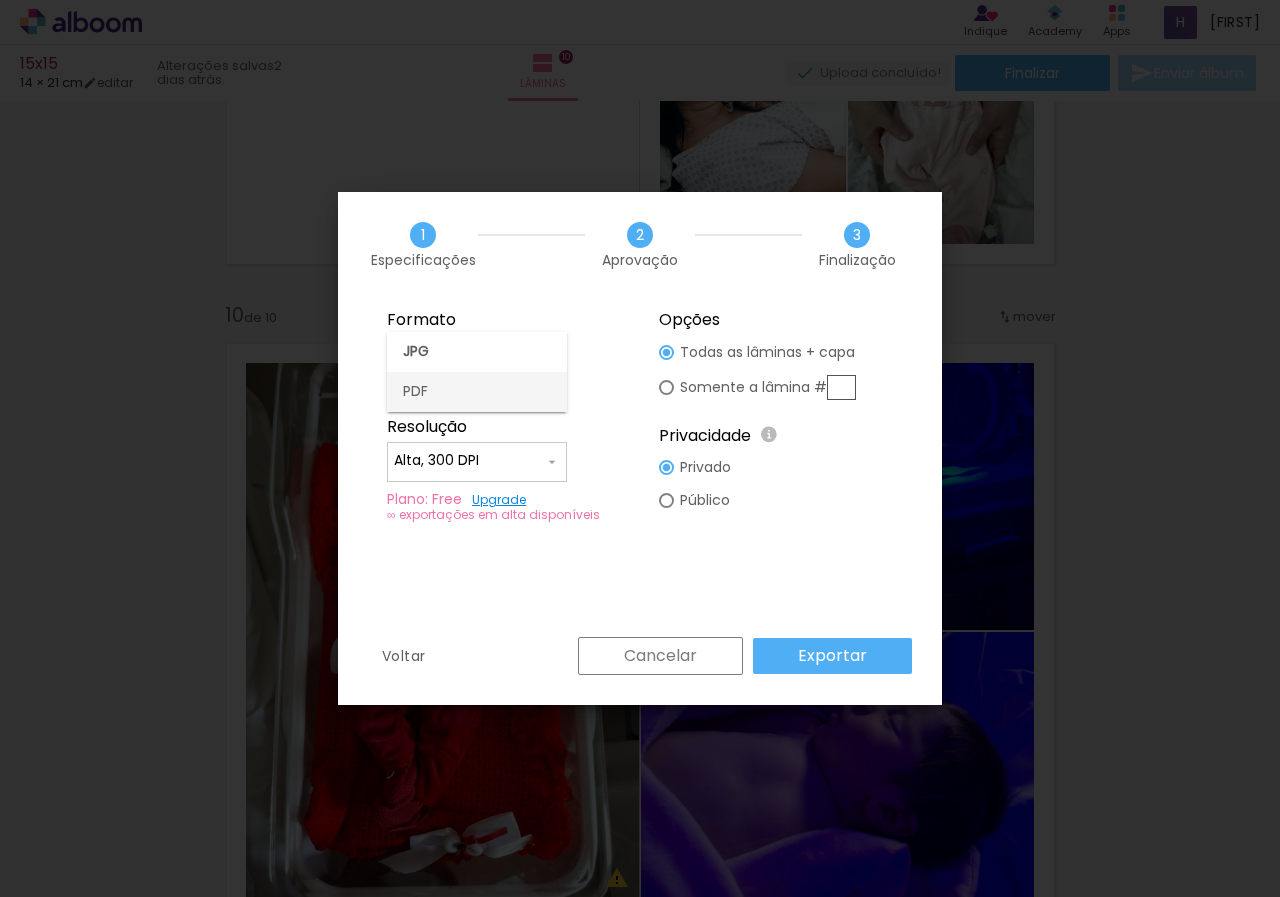 click on "PDF" at bounding box center [477, 392] 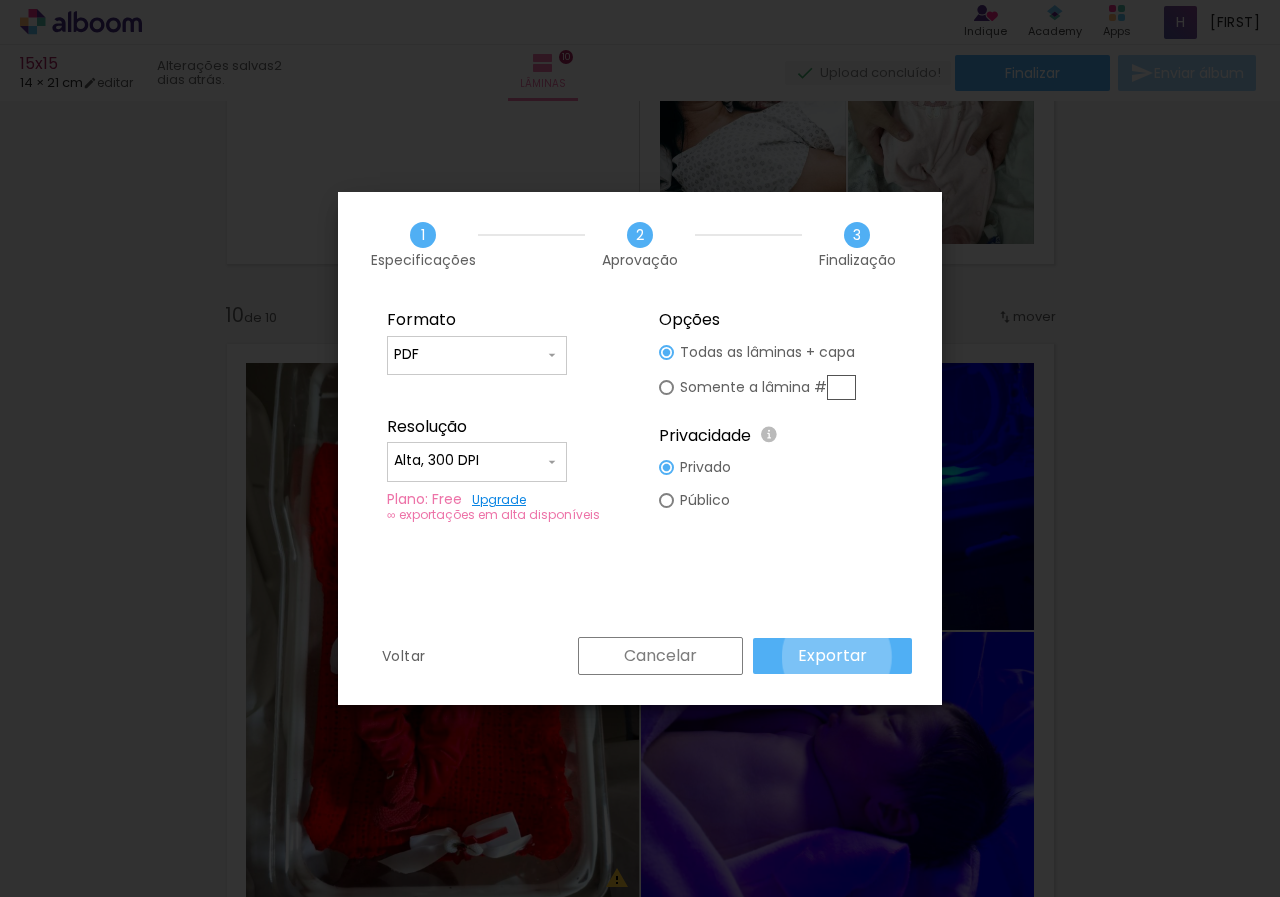 click on "Exportar" at bounding box center [0, 0] 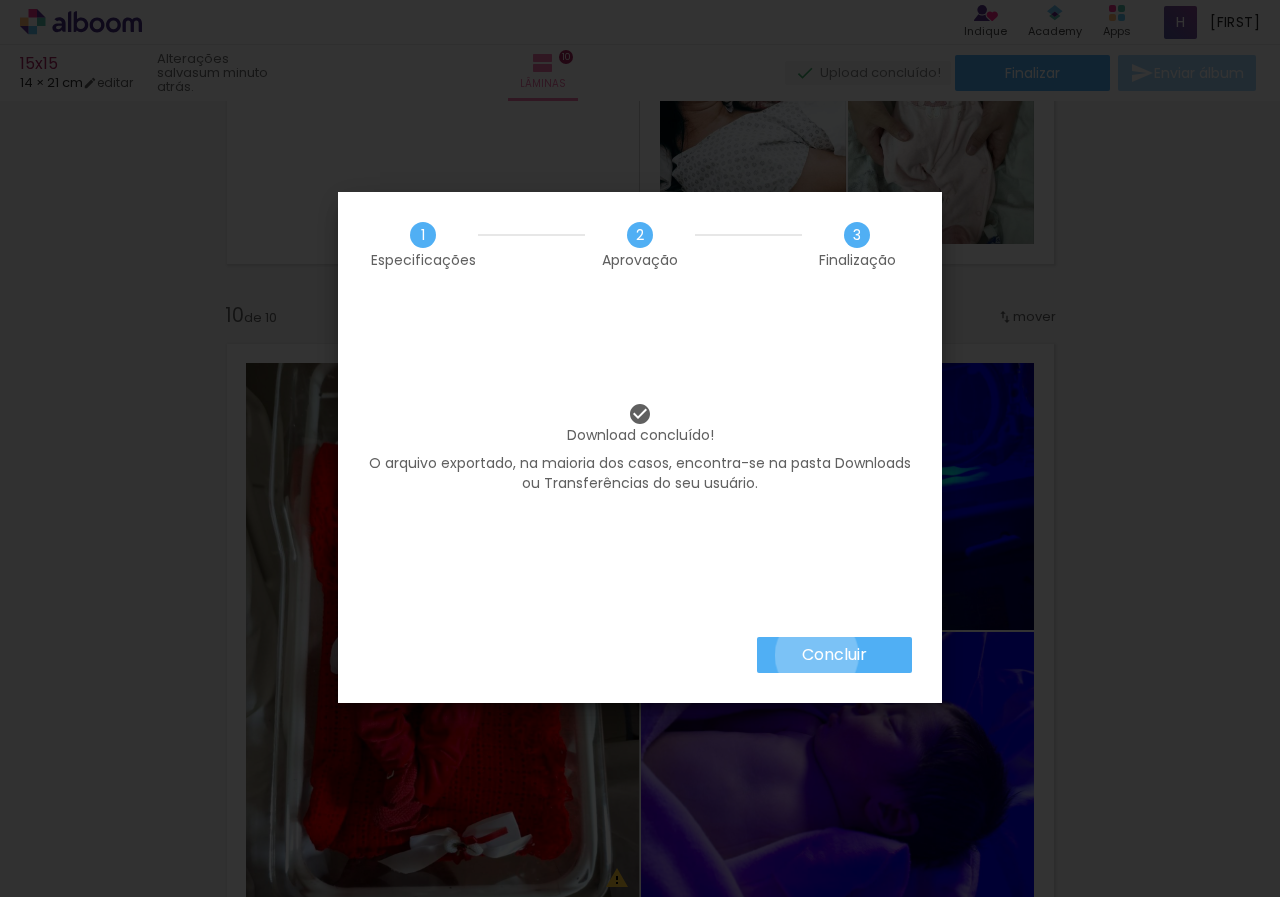 click on "Concluir" at bounding box center (0, 0) 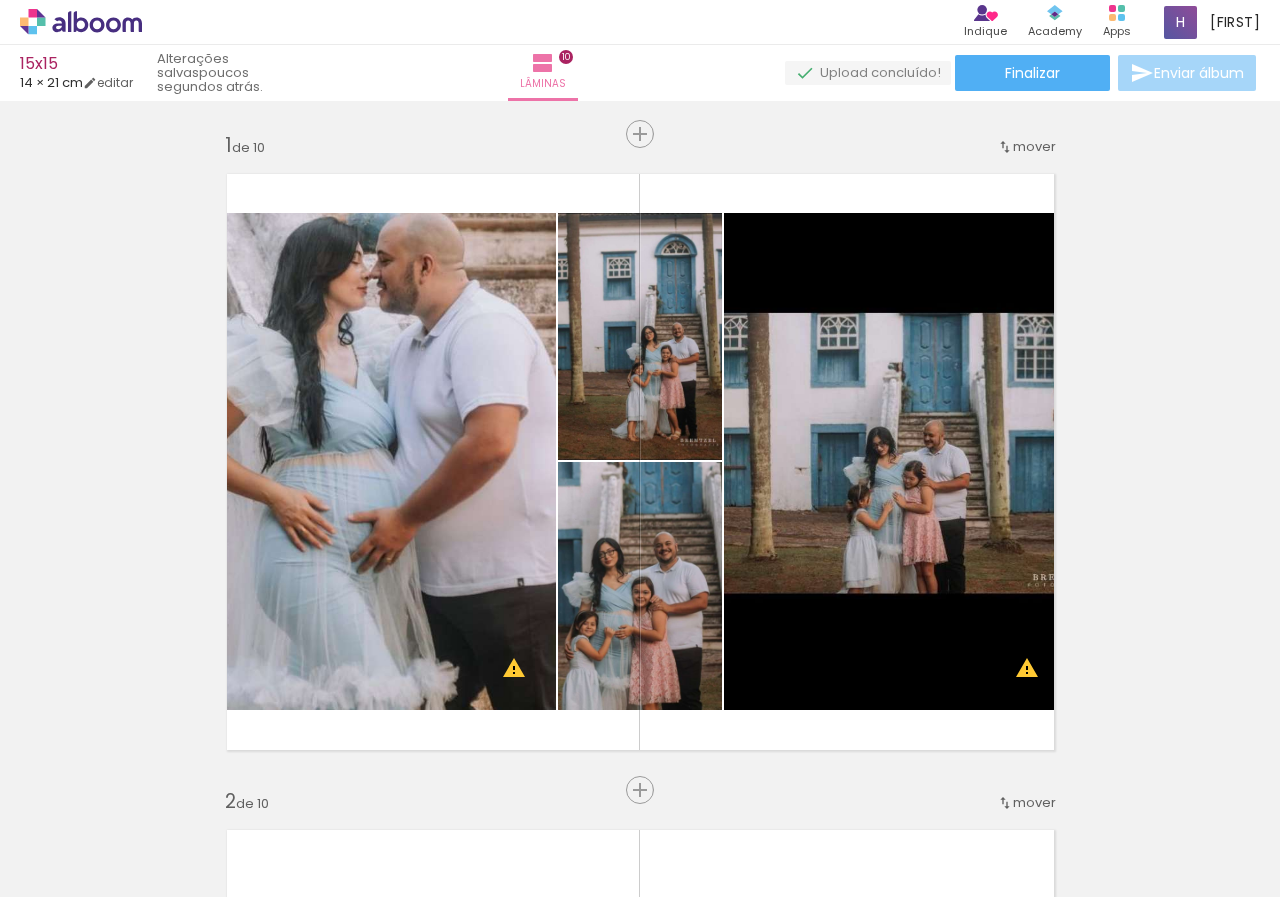 scroll, scrollTop: 0, scrollLeft: 0, axis: both 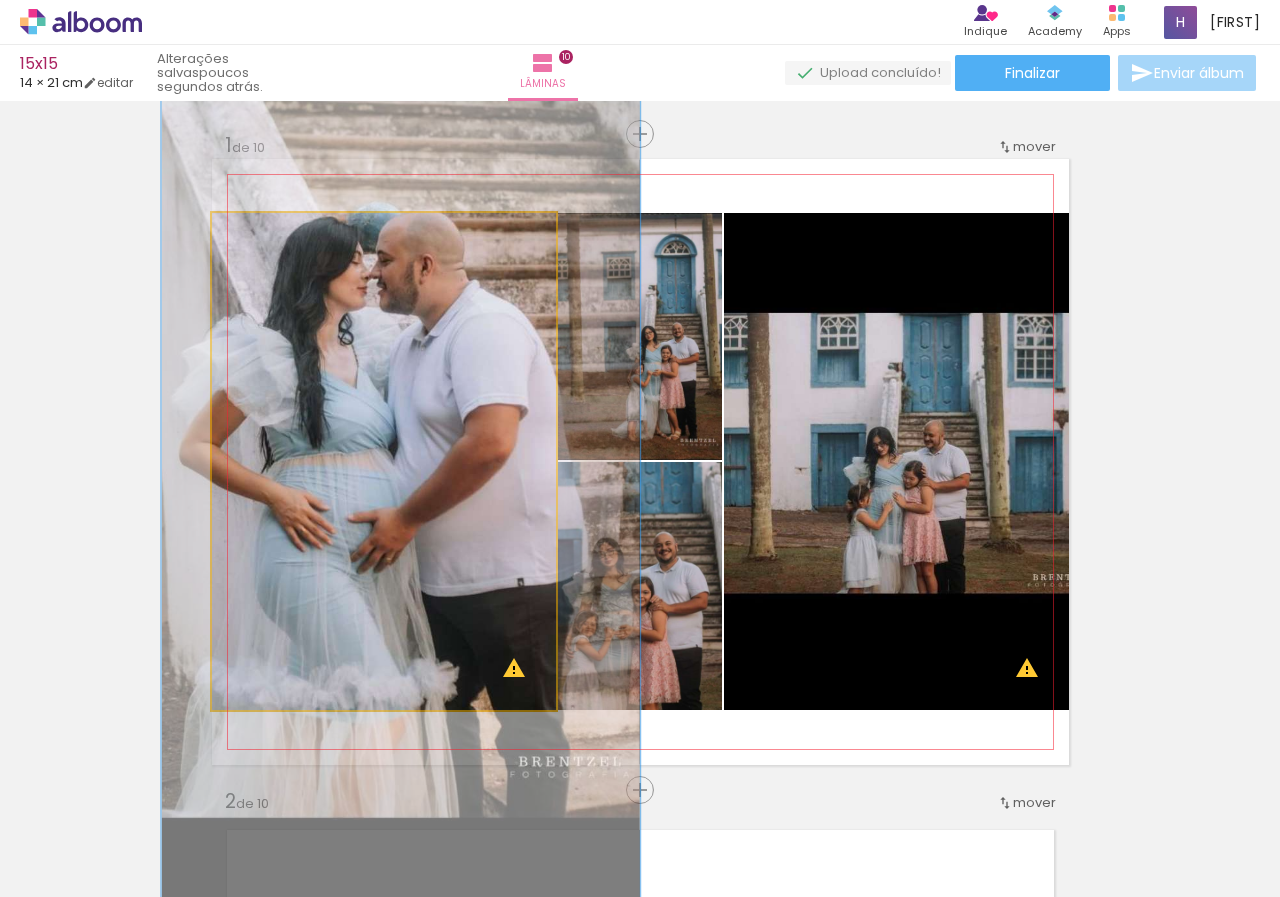 click 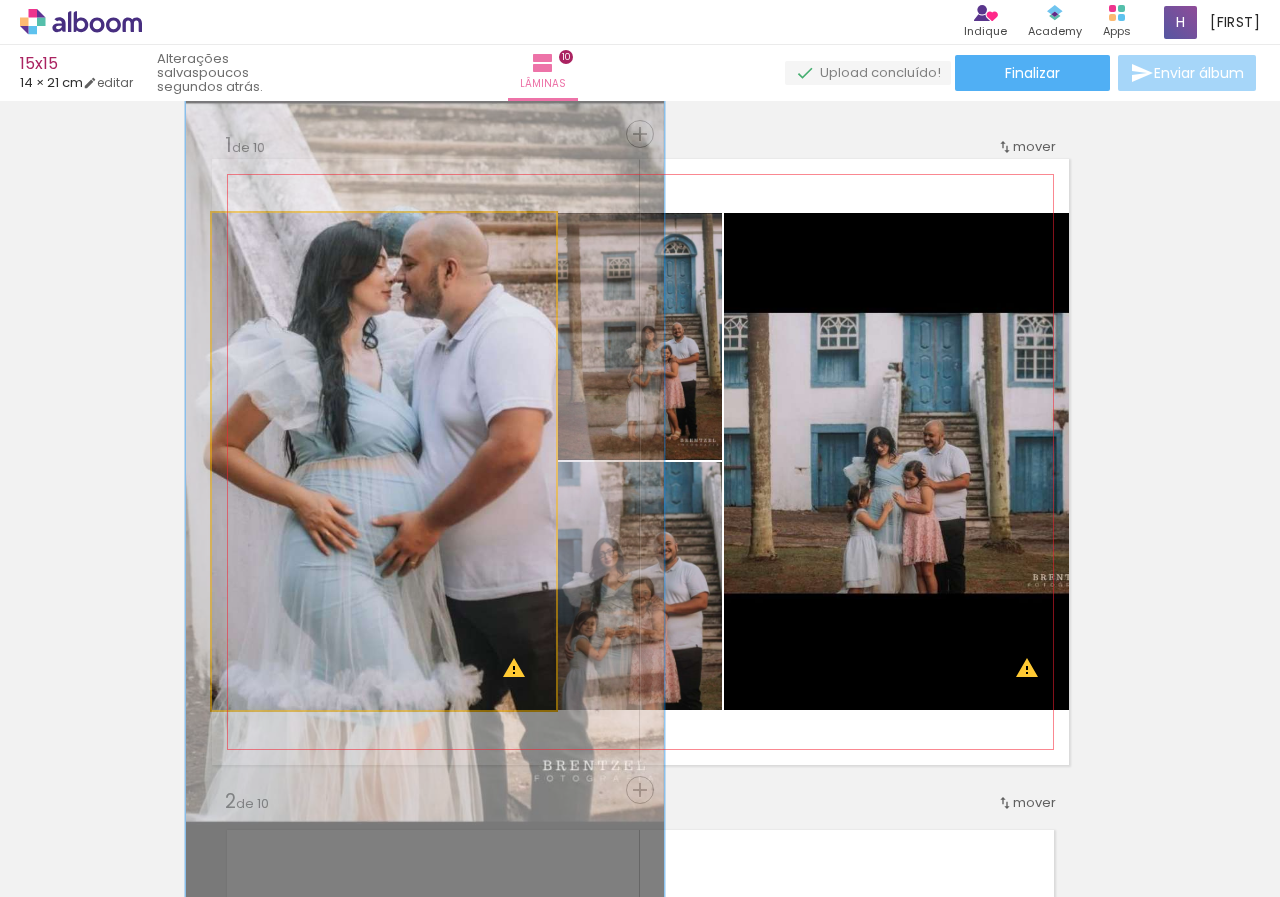 drag, startPoint x: 295, startPoint y: 409, endPoint x: 319, endPoint y: 413, distance: 24.33105 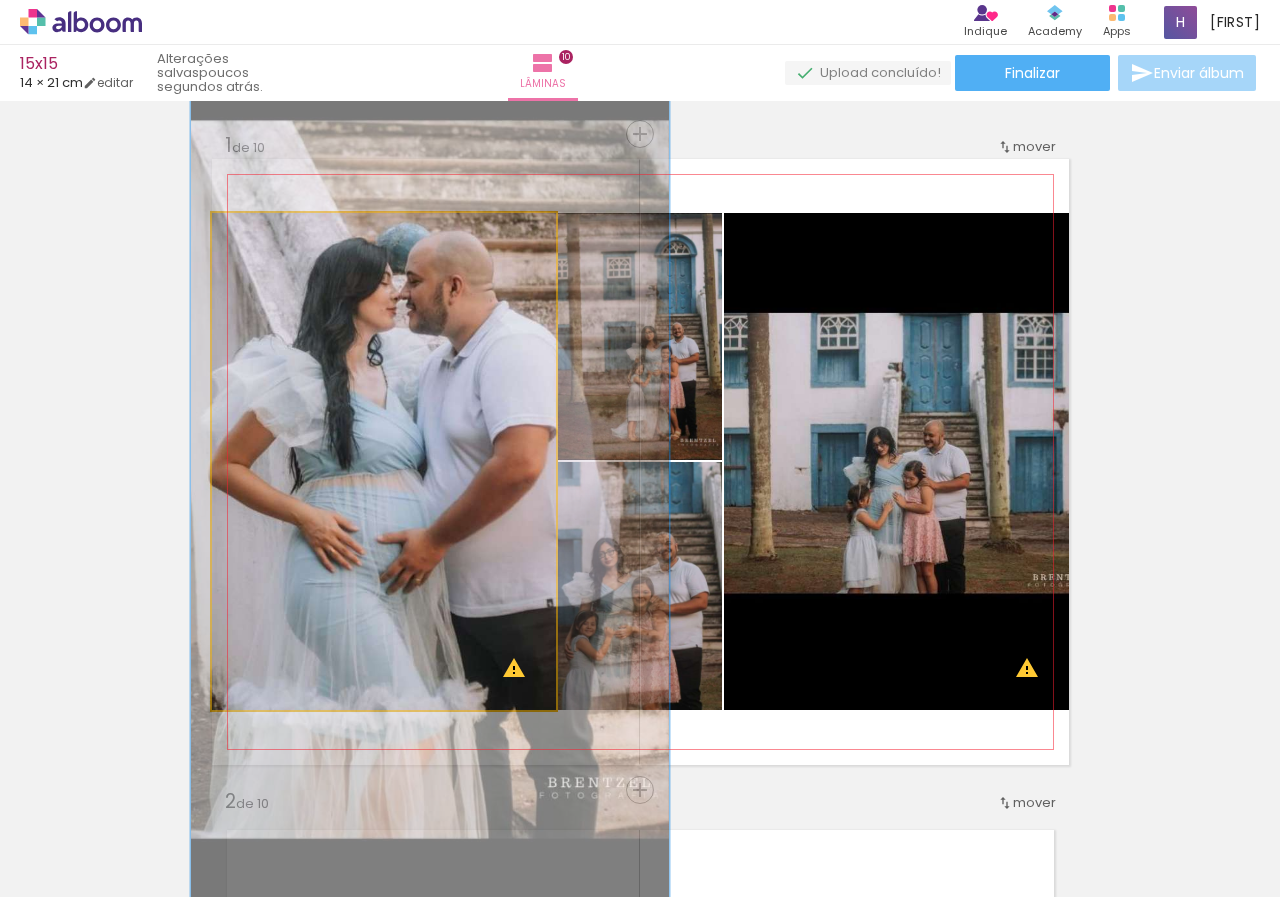 drag, startPoint x: 381, startPoint y: 408, endPoint x: 386, endPoint y: 425, distance: 17.720045 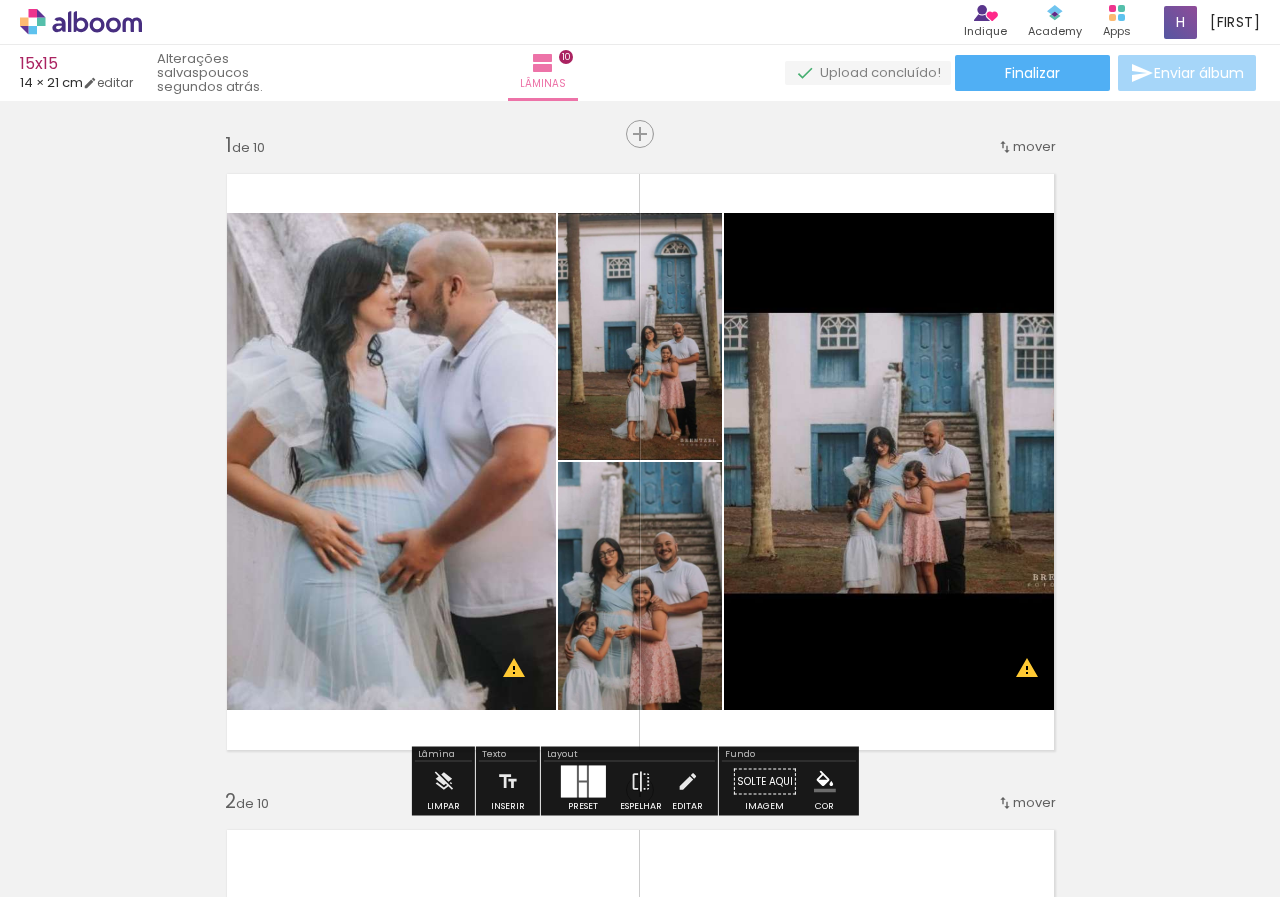 click on "Inserir lâmina 1  de 10  Inserir lâmina 2  de 10  Inserir lâmina 3  de 10  Inserir lâmina 4  de 10  Inserir lâmina 5  de 10  Inserir lâmina 6  de 10  Inserir lâmina 7  de 10  Inserir lâmina 8  de 10  Inserir lâmina 9  de 10  Inserir lâmina 10  de 10 O Designbox precisará aumentar a sua imagem em 229% para exportar para impressão. O Designbox precisará aumentar a sua imagem em 234% para exportar para impressão. O Designbox precisará aumentar a sua imagem em 229% para exportar para impressão. O Designbox precisará aumentar a sua imagem em 316% para exportar para impressão. O Designbox precisará aumentar a sua imagem em 260% para exportar para impressão. O Designbox precisará aumentar a sua imagem em 239% para exportar para impressão. O Designbox precisará aumentar a sua imagem em 238% para exportar para impressão. O Designbox precisará aumentar a sua imagem em 239% para exportar para impressão." at bounding box center [640, 3716] 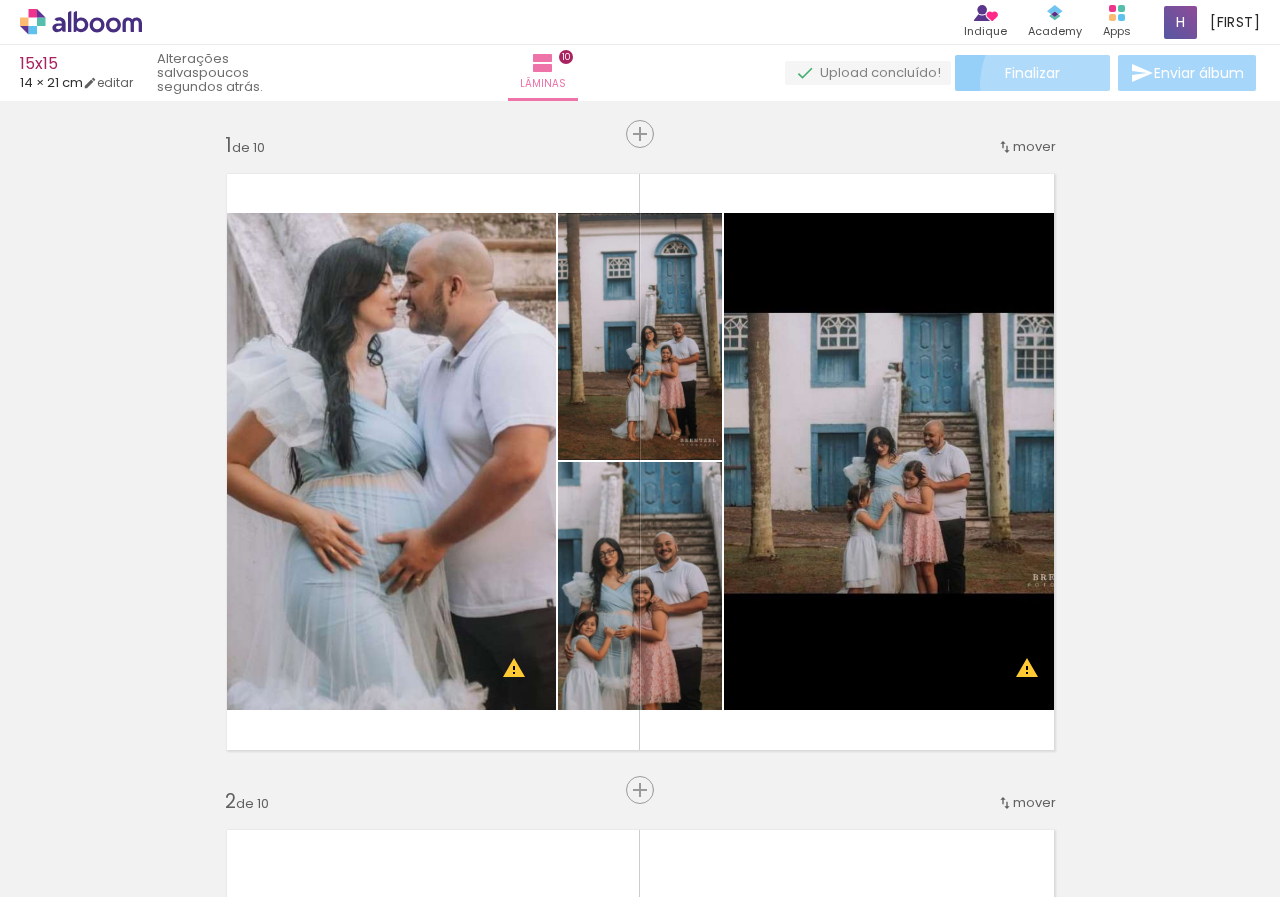click on "Finalizar" 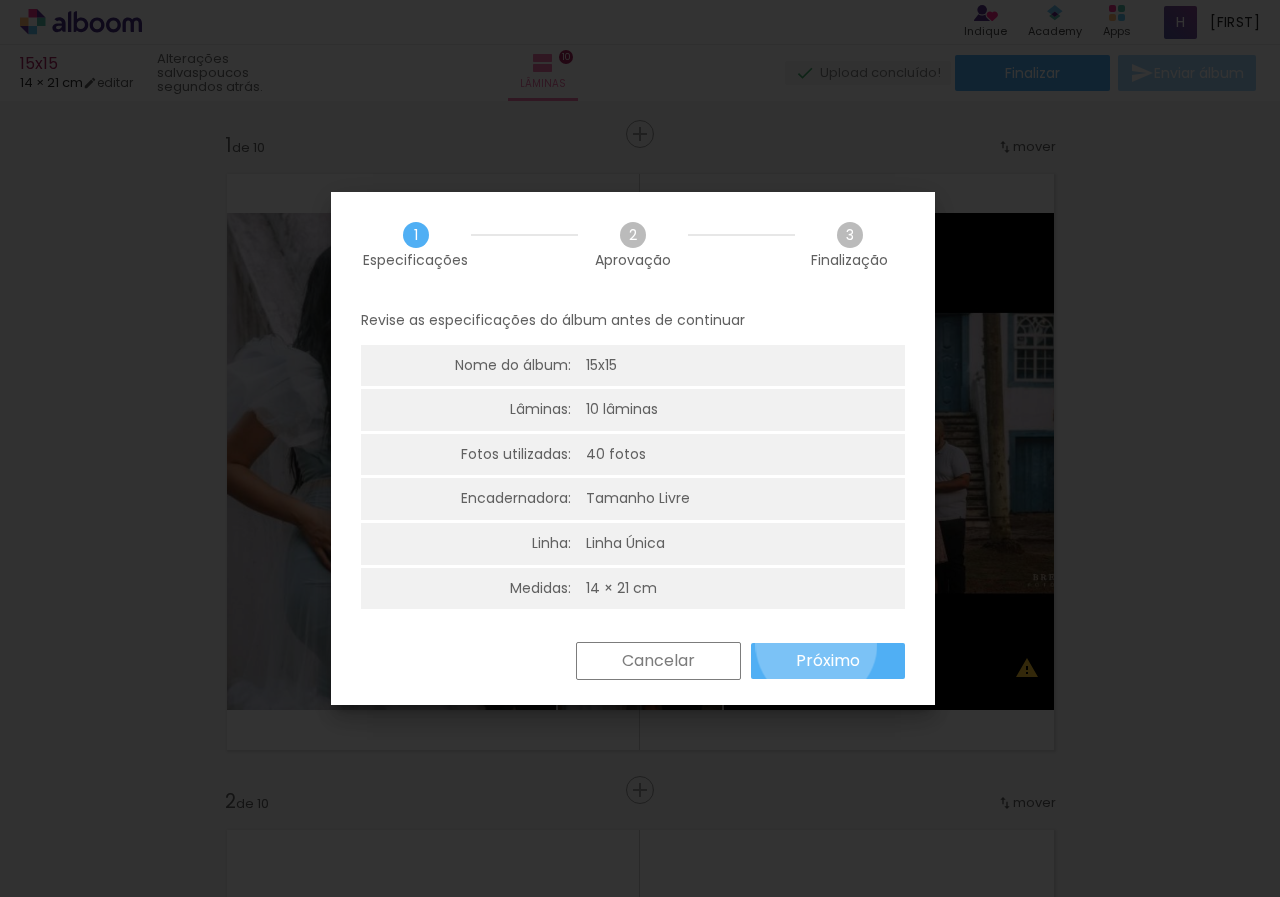 click on "Próximo" at bounding box center [828, 661] 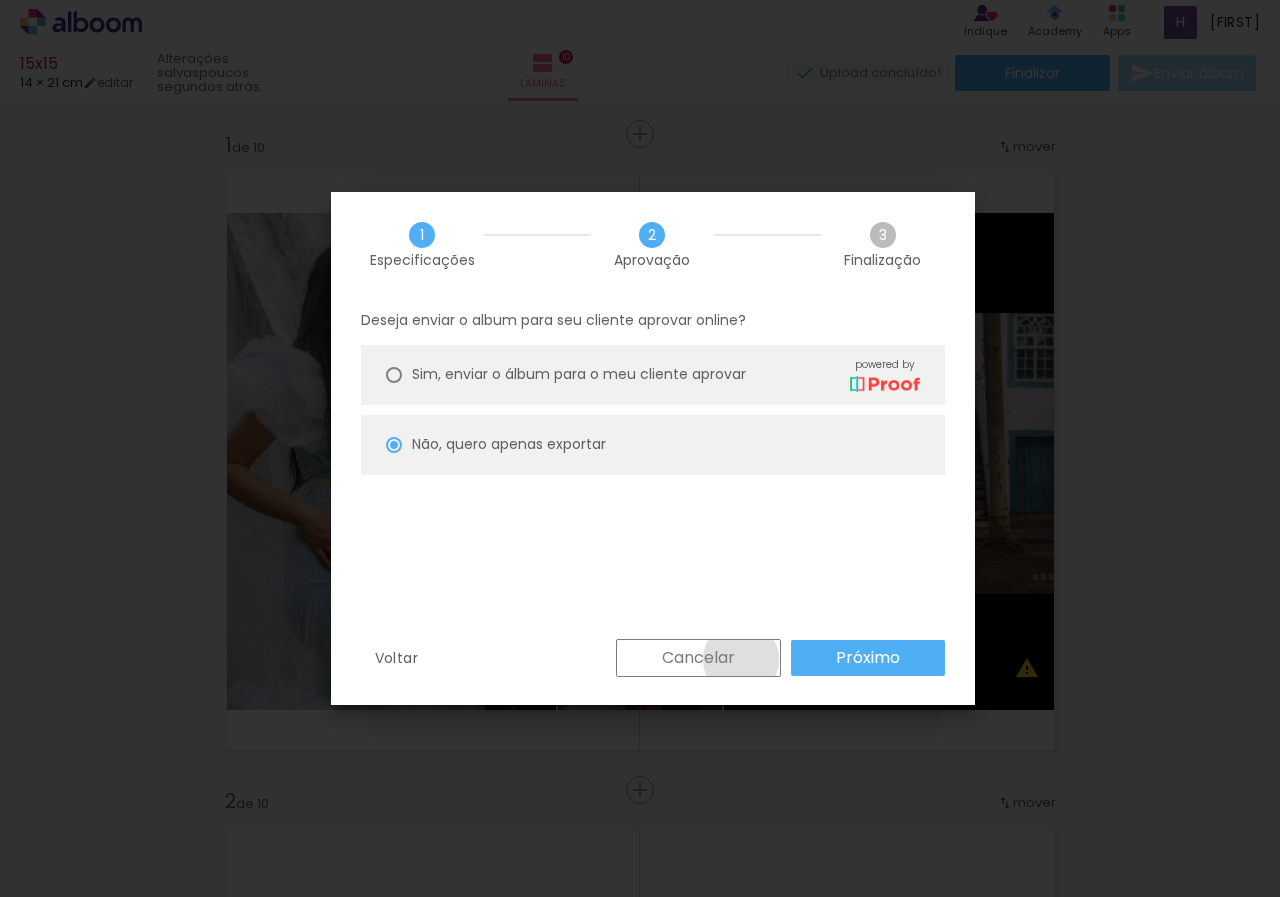 click on "Cancelar" at bounding box center (698, 658) 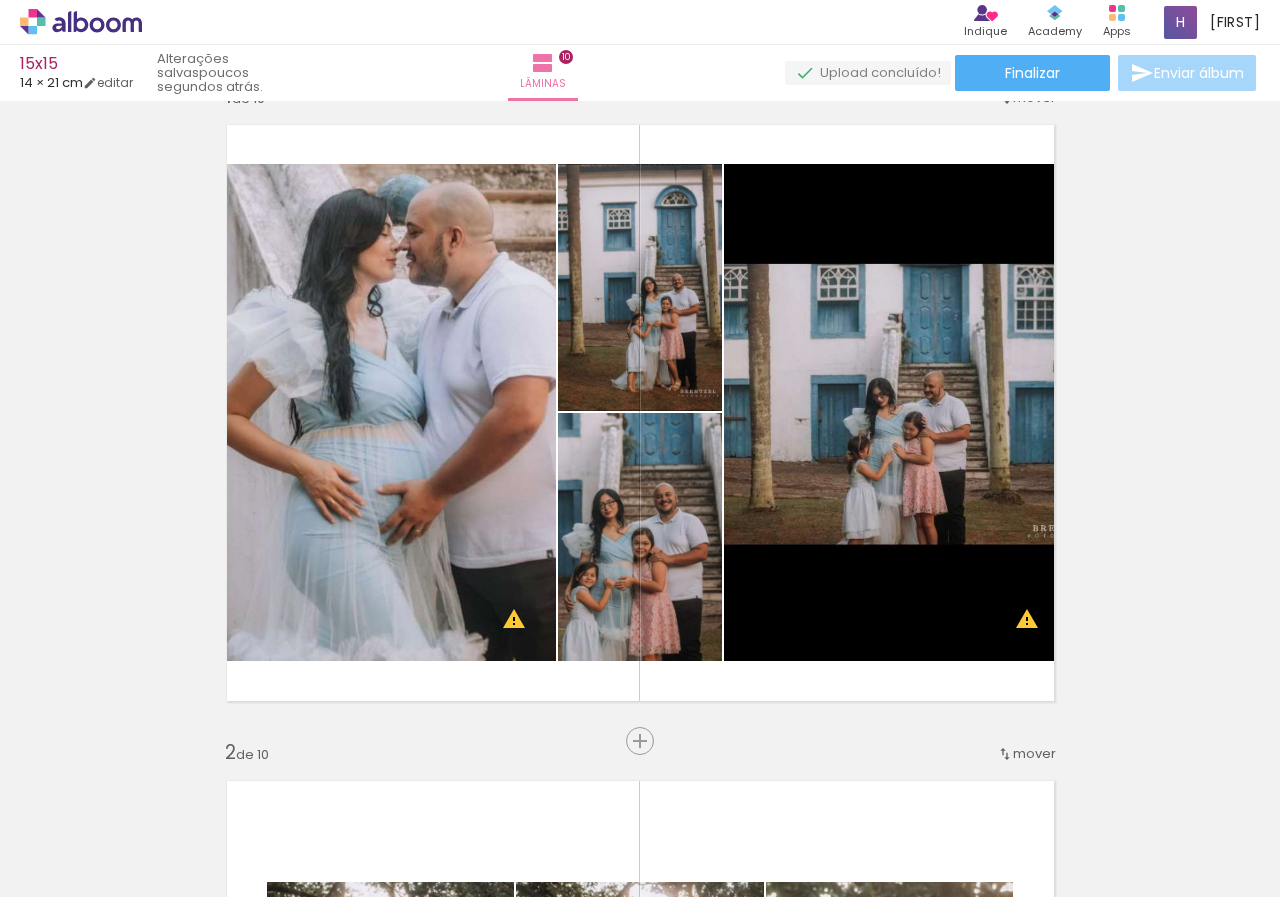 scroll, scrollTop: 0, scrollLeft: 0, axis: both 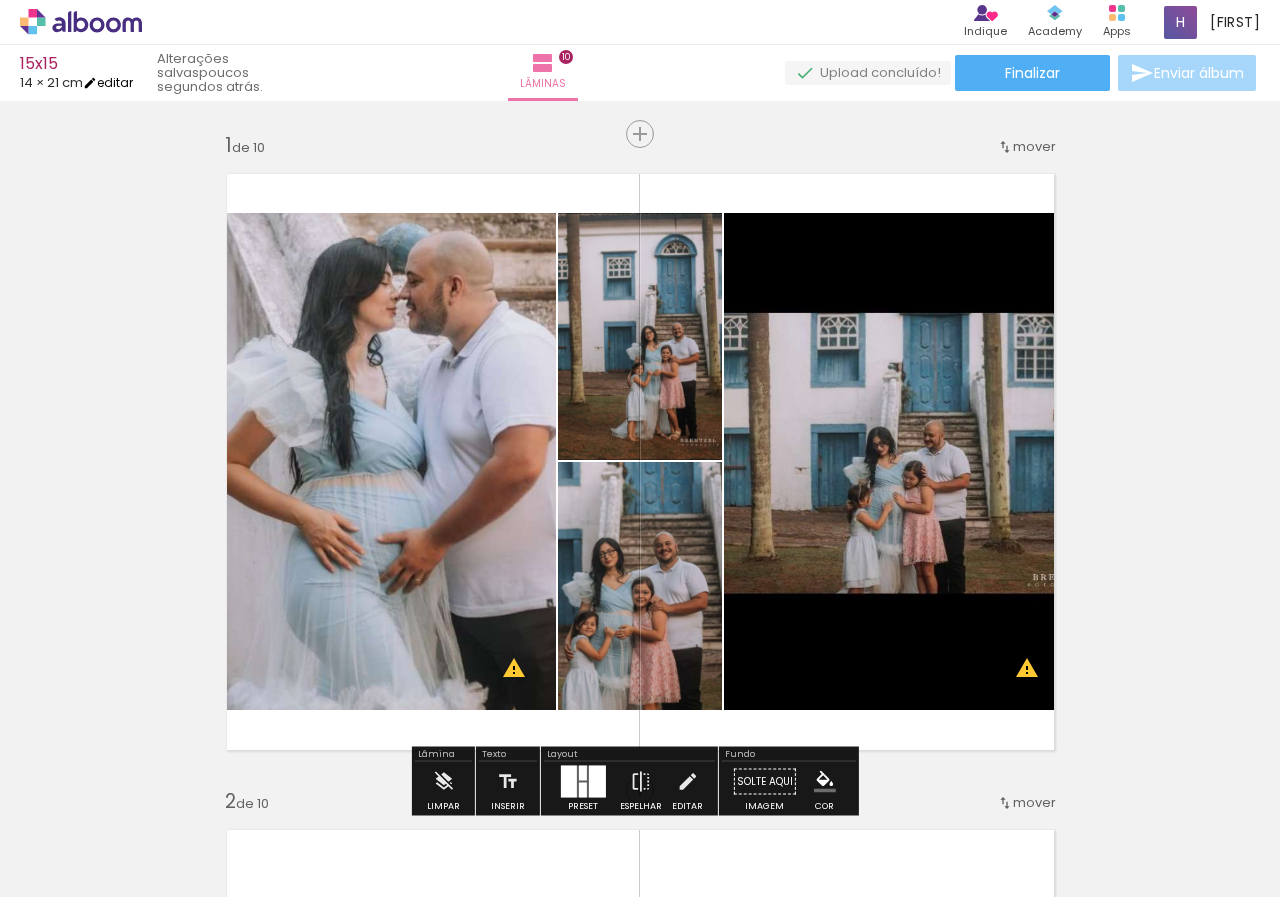 click on "editar" at bounding box center [108, 82] 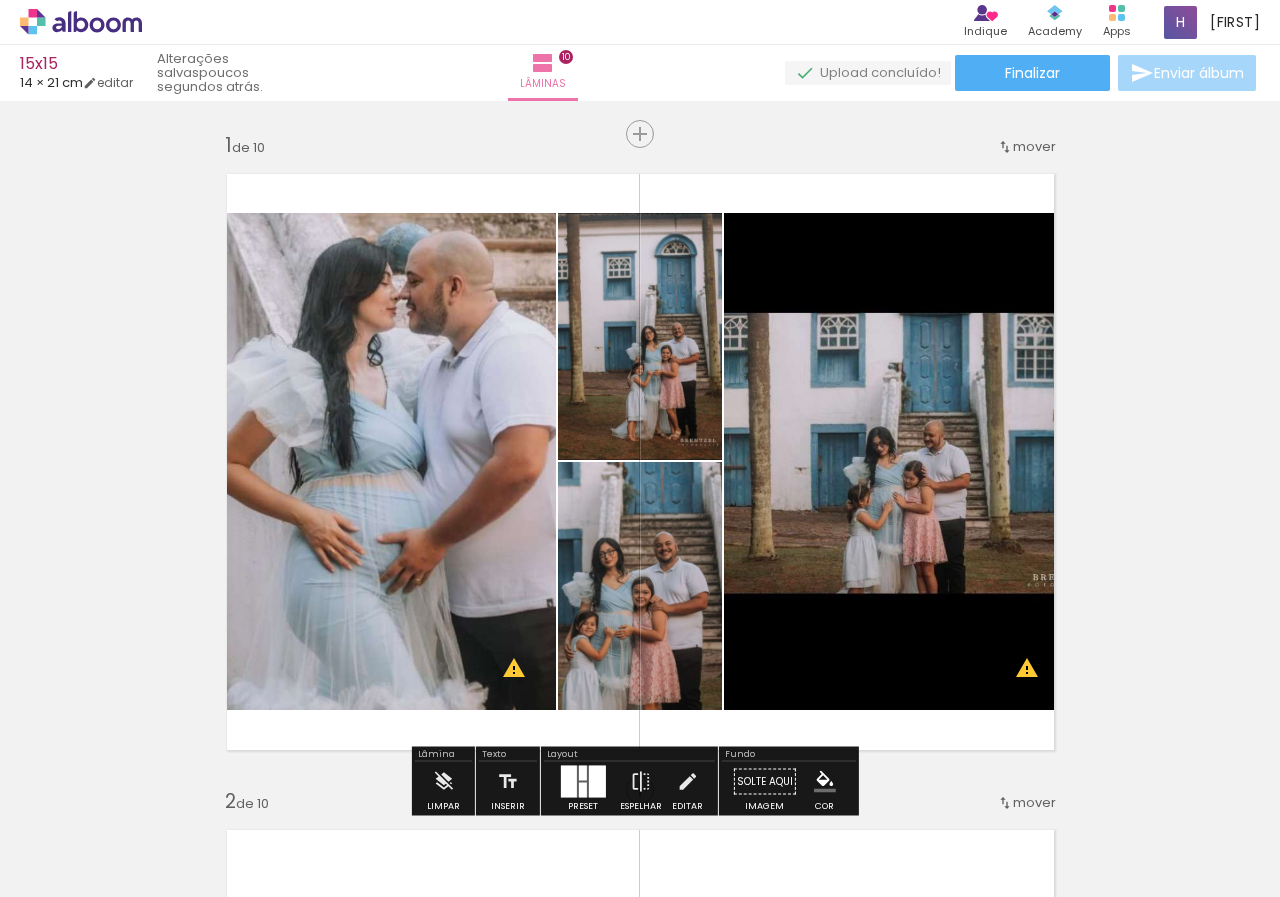 type on "1" 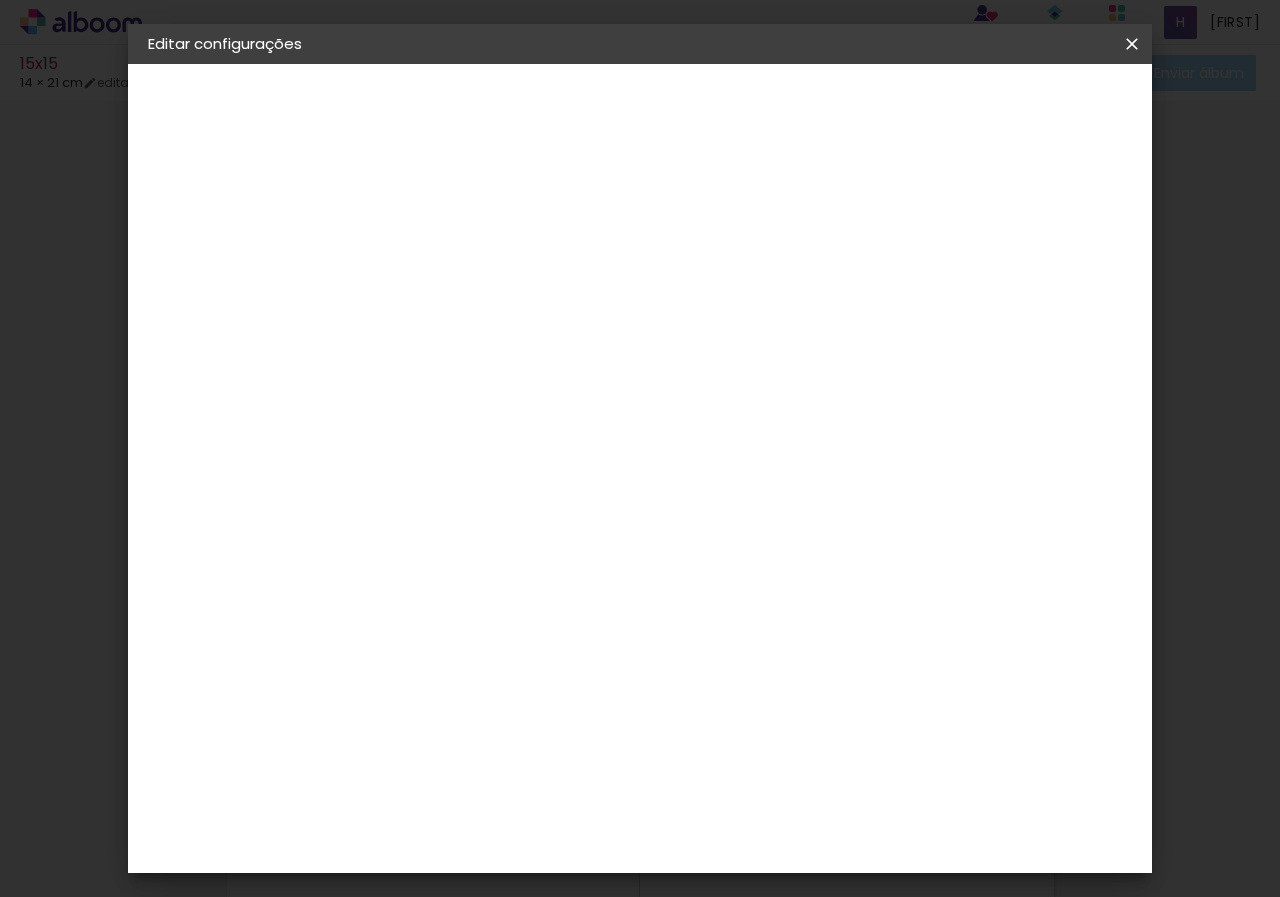 click at bounding box center (899, 230) 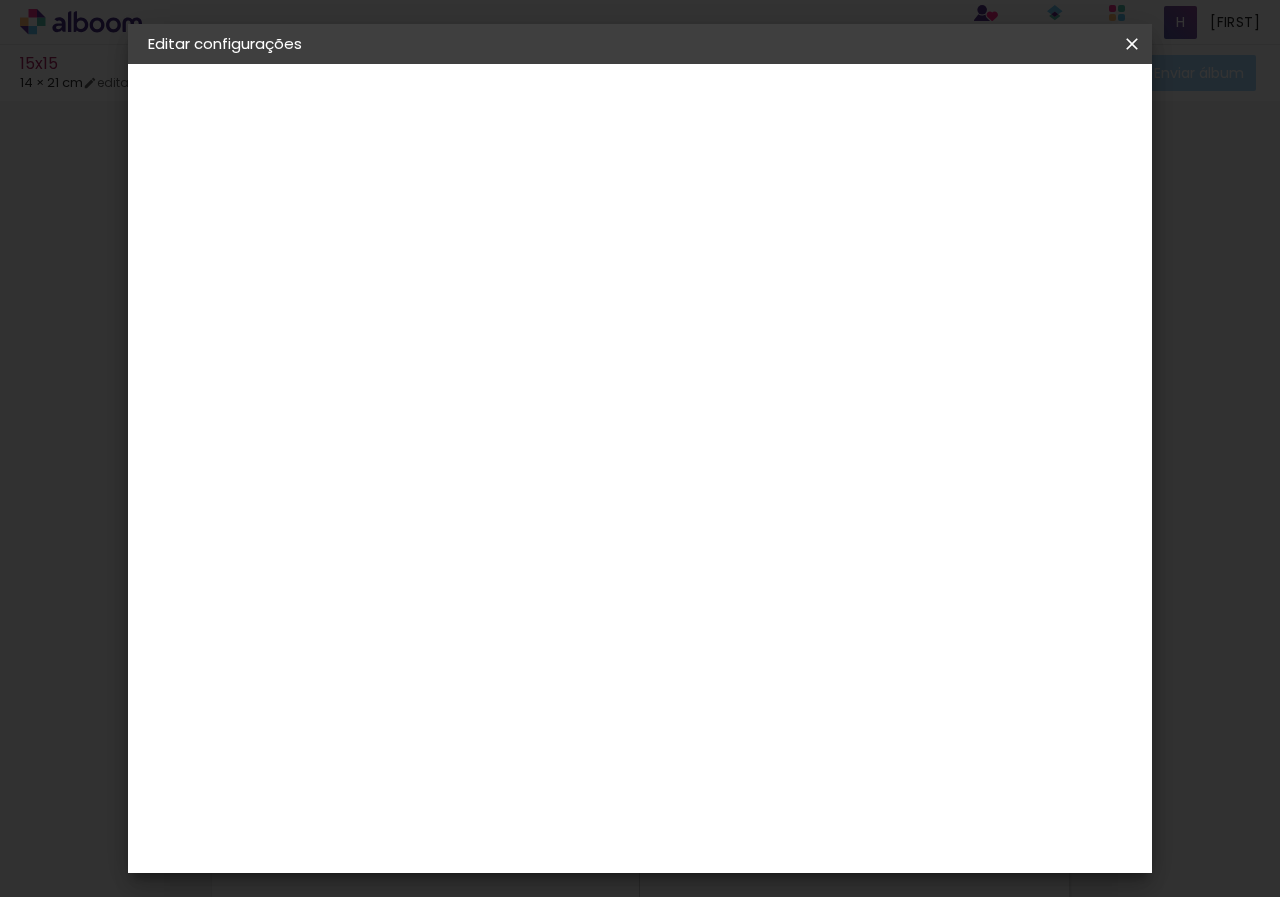 click on "Salvar configurações" at bounding box center (941, 113) 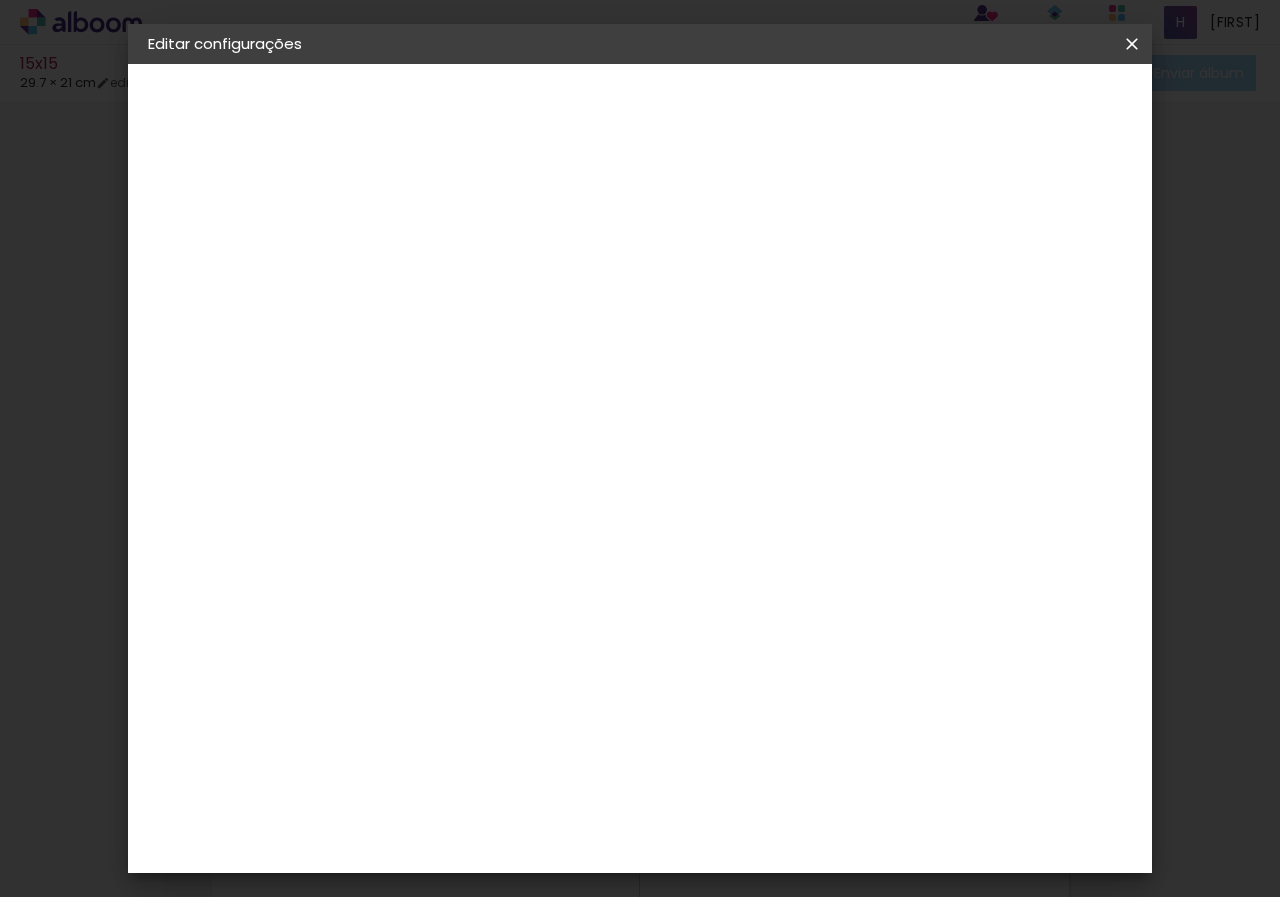 click on "Salvar configurações" at bounding box center [941, 113] 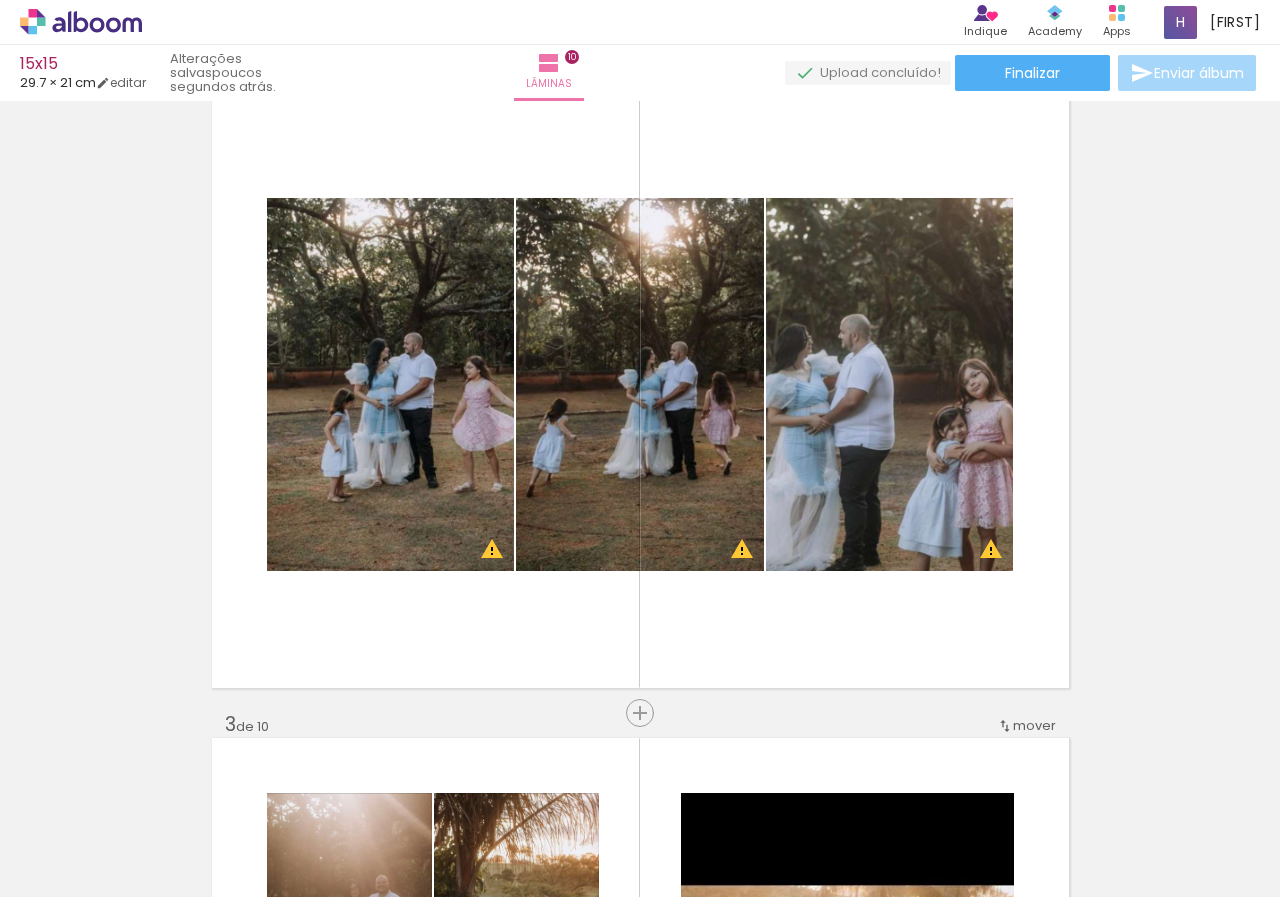 scroll, scrollTop: 821, scrollLeft: 0, axis: vertical 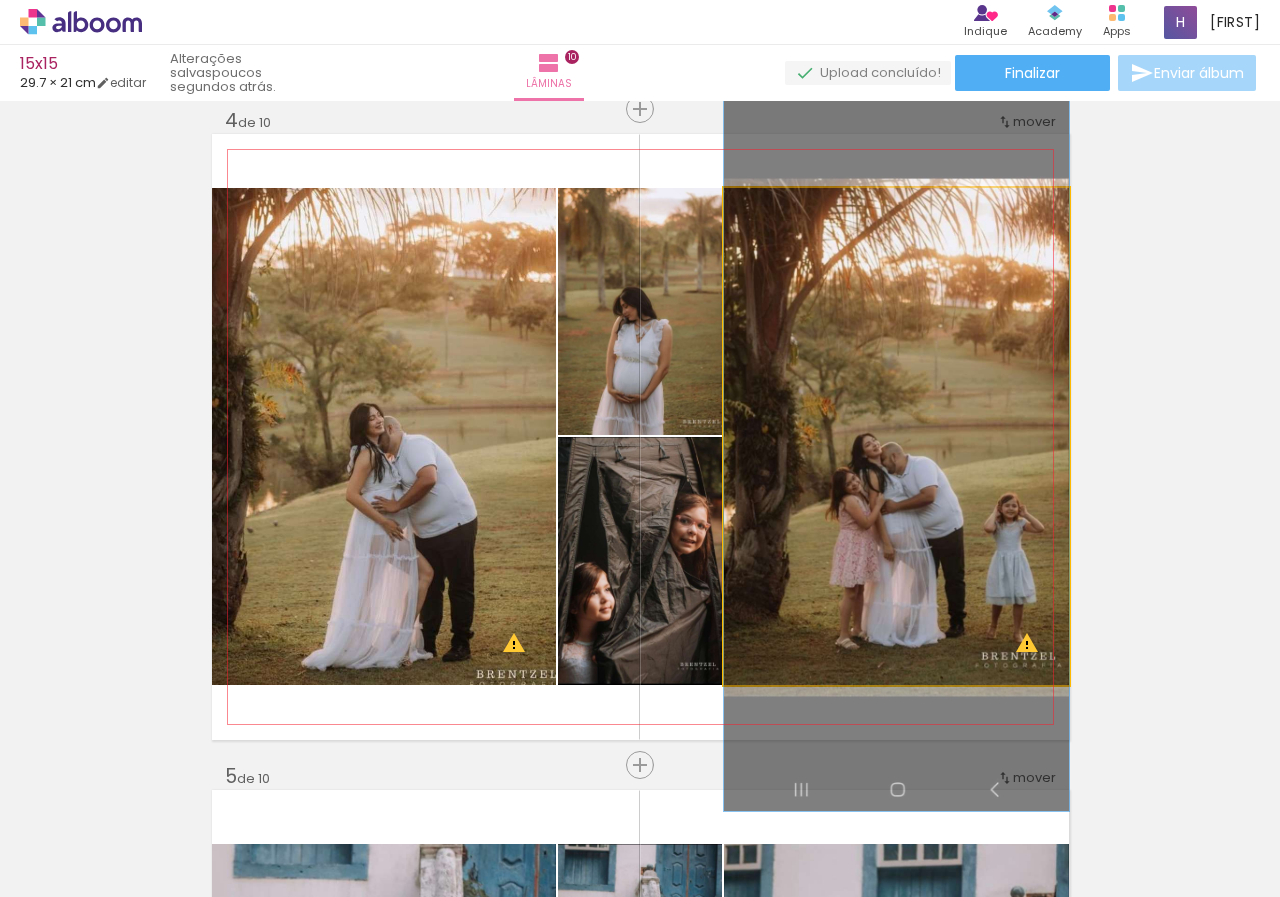 drag, startPoint x: 1000, startPoint y: 506, endPoint x: 990, endPoint y: 507, distance: 10.049875 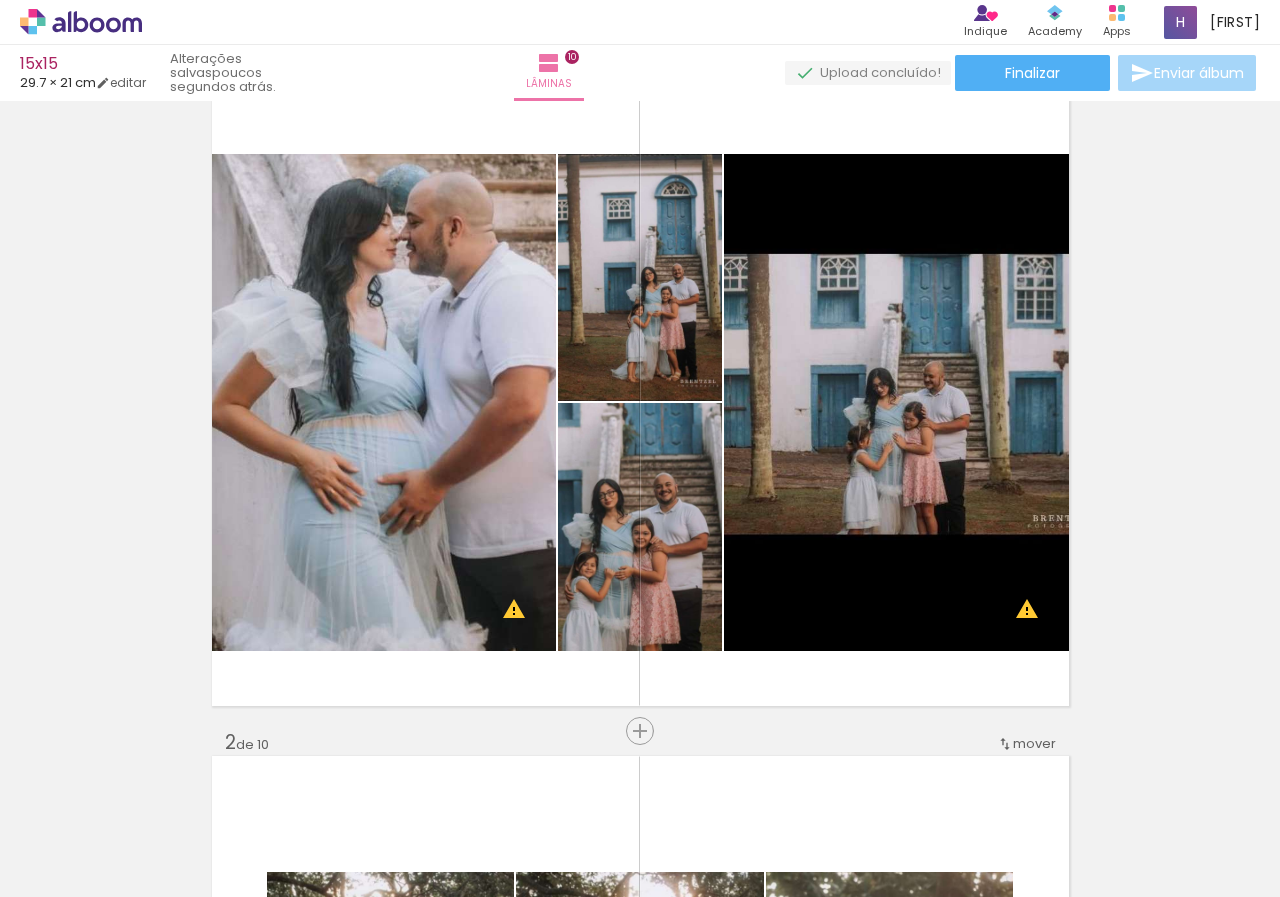 scroll, scrollTop: 0, scrollLeft: 0, axis: both 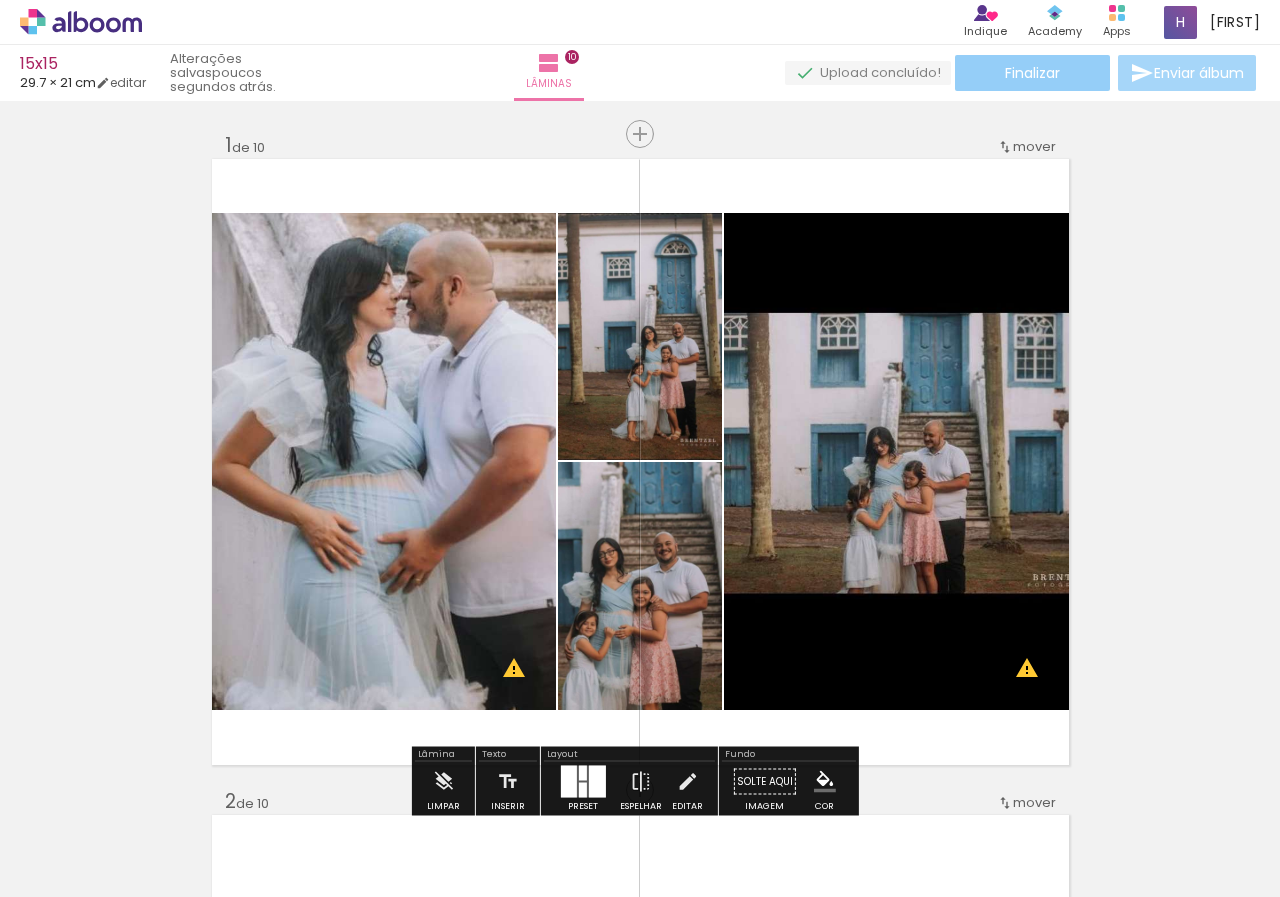 click on "Finalizar" 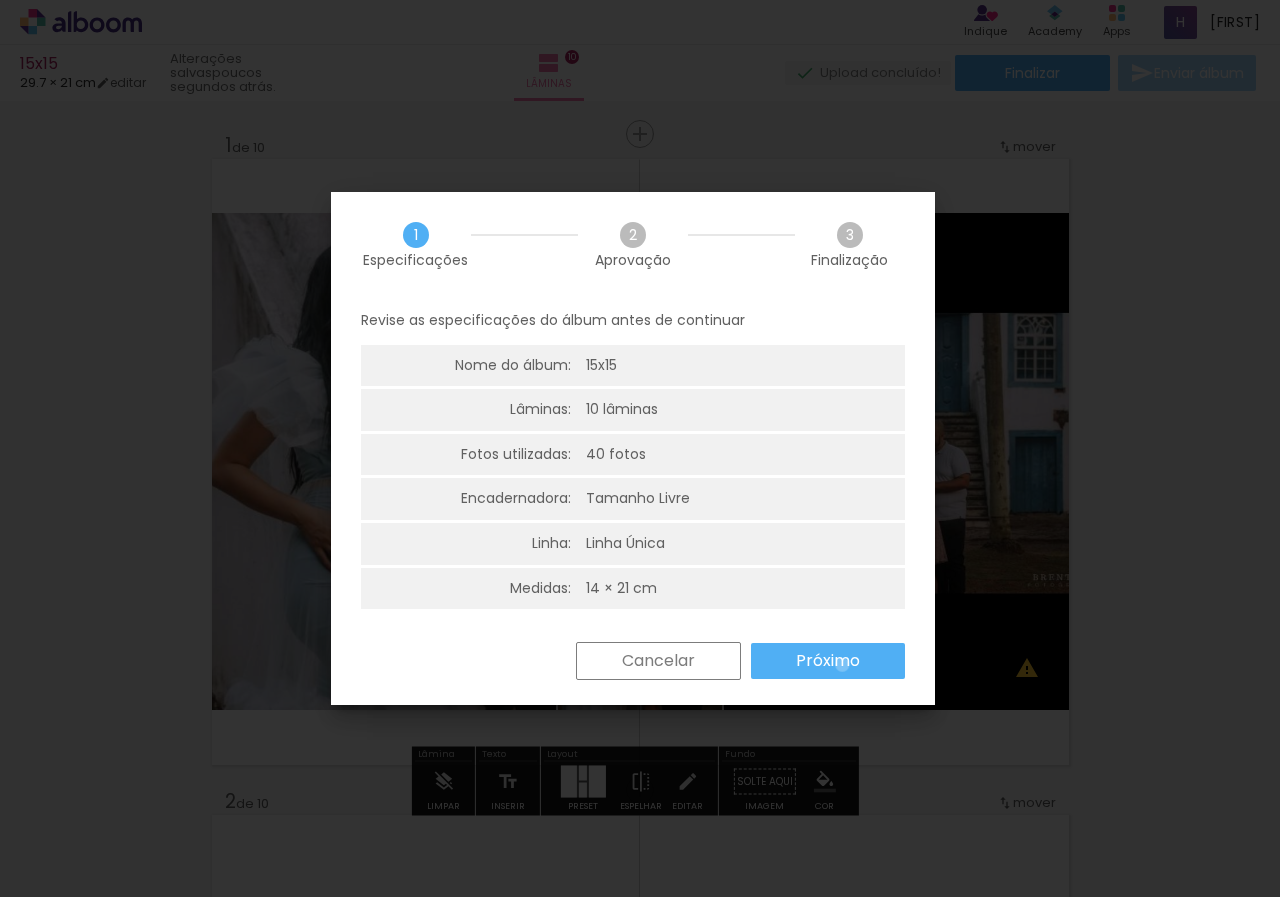 click on "Próximo" at bounding box center (0, 0) 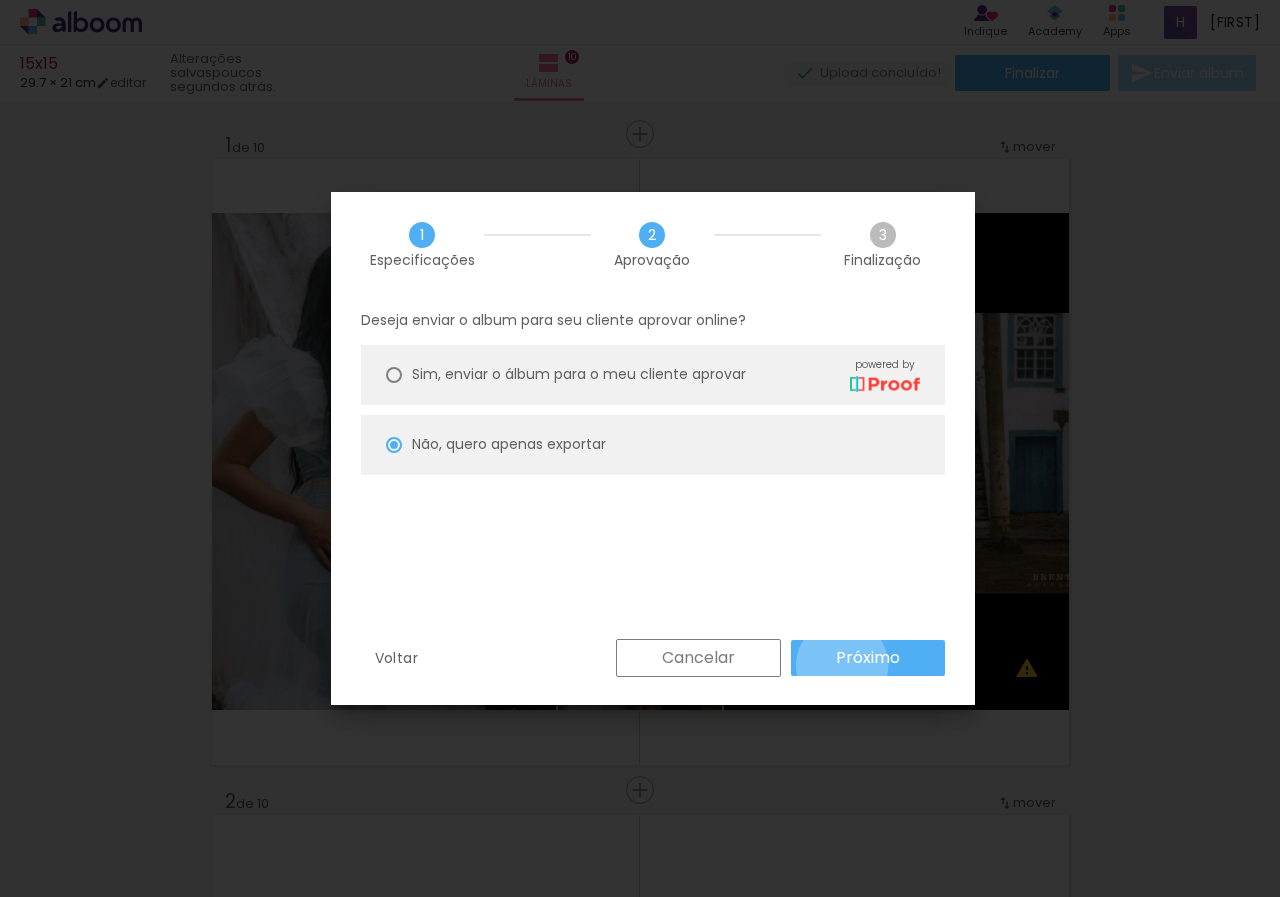 click on "Próximo" at bounding box center (0, 0) 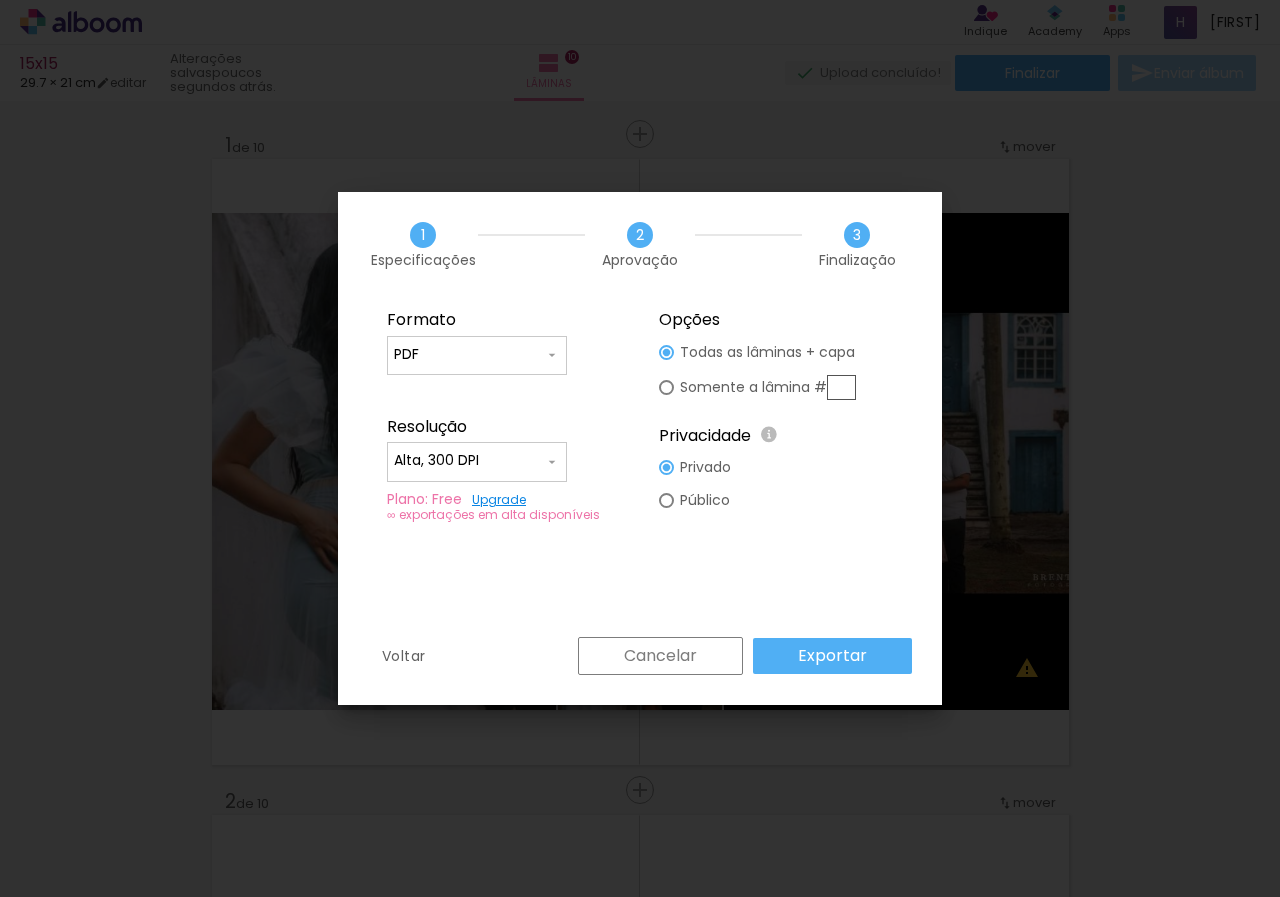click on "Exportar" at bounding box center (832, 656) 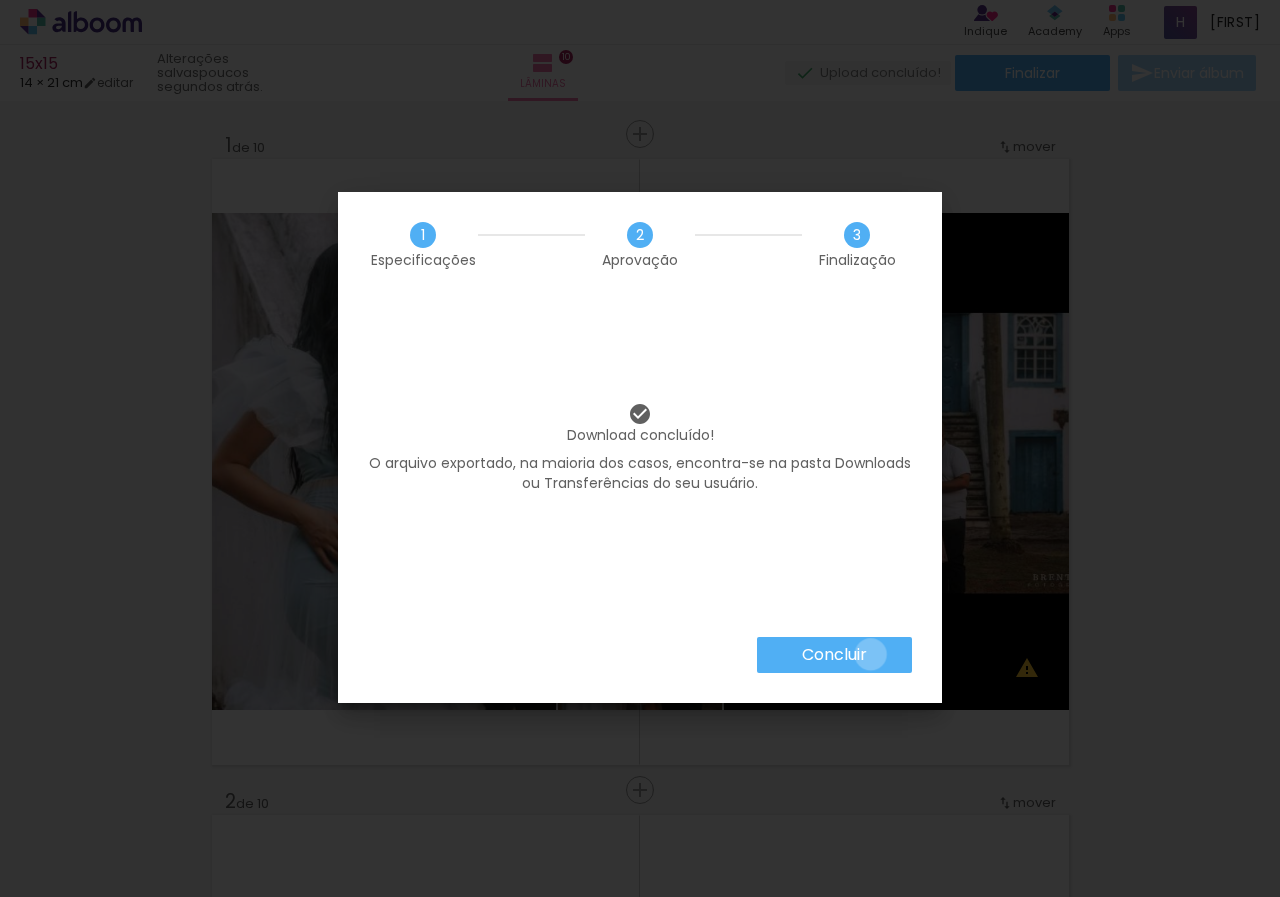 click on "Concluir" at bounding box center (834, 655) 